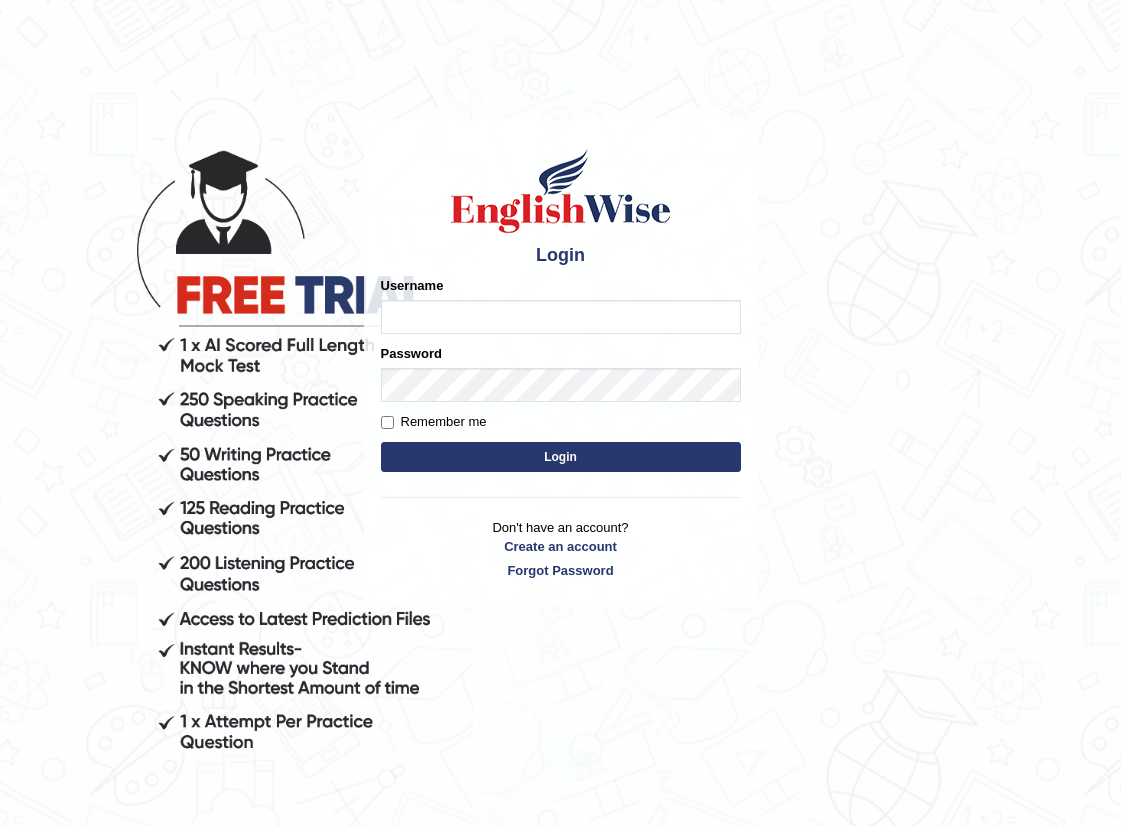 scroll, scrollTop: 0, scrollLeft: 0, axis: both 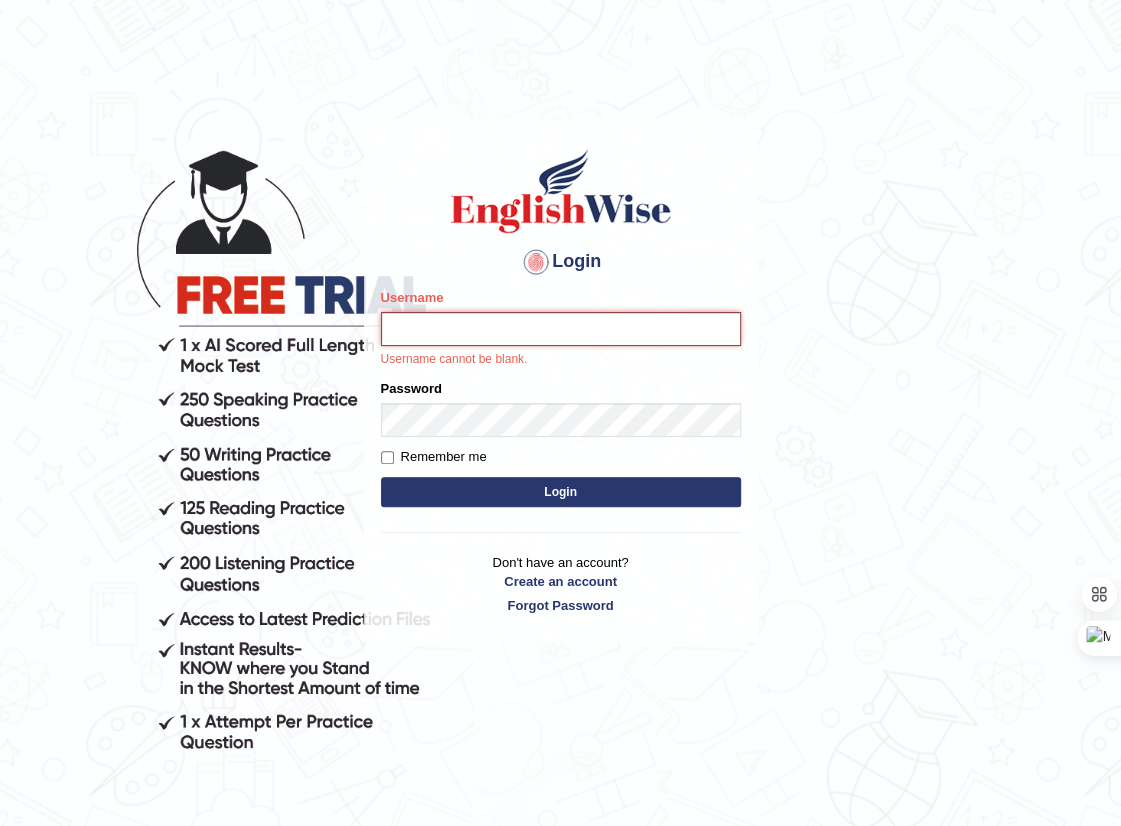 type on "Akanksha_T" 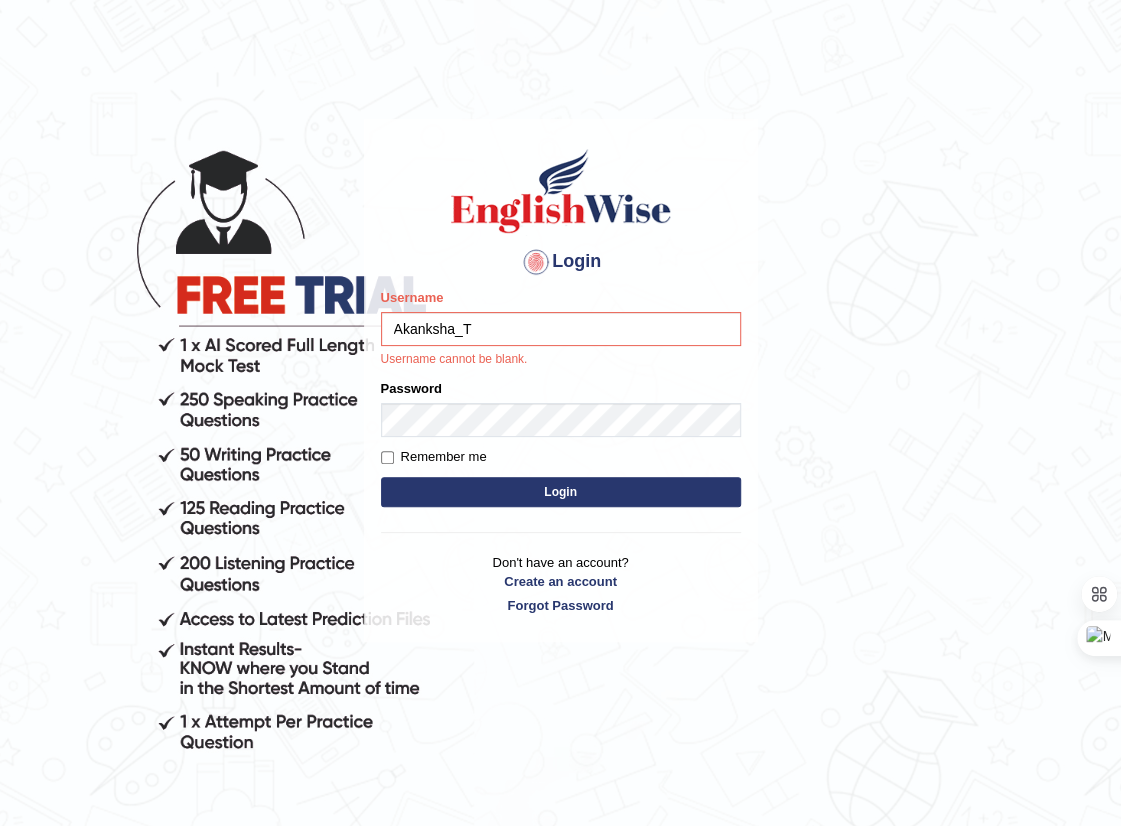 click on "Login" at bounding box center [561, 492] 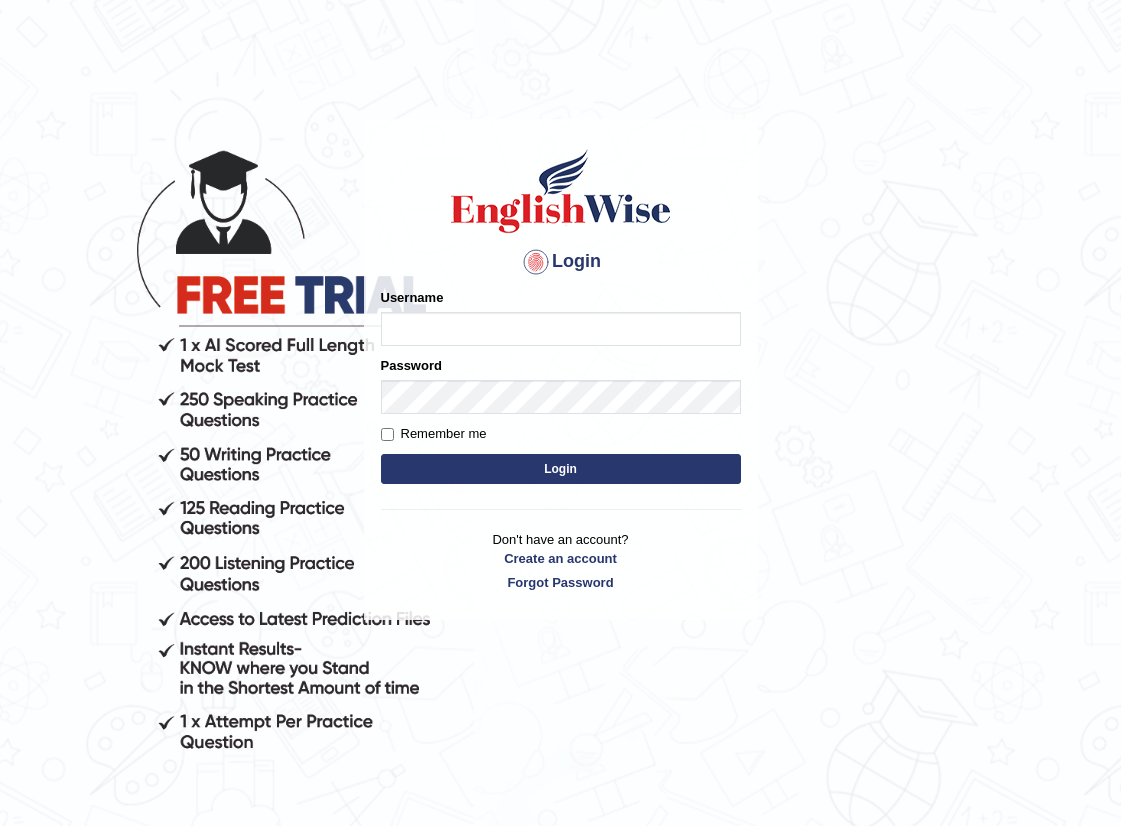 scroll, scrollTop: 0, scrollLeft: 0, axis: both 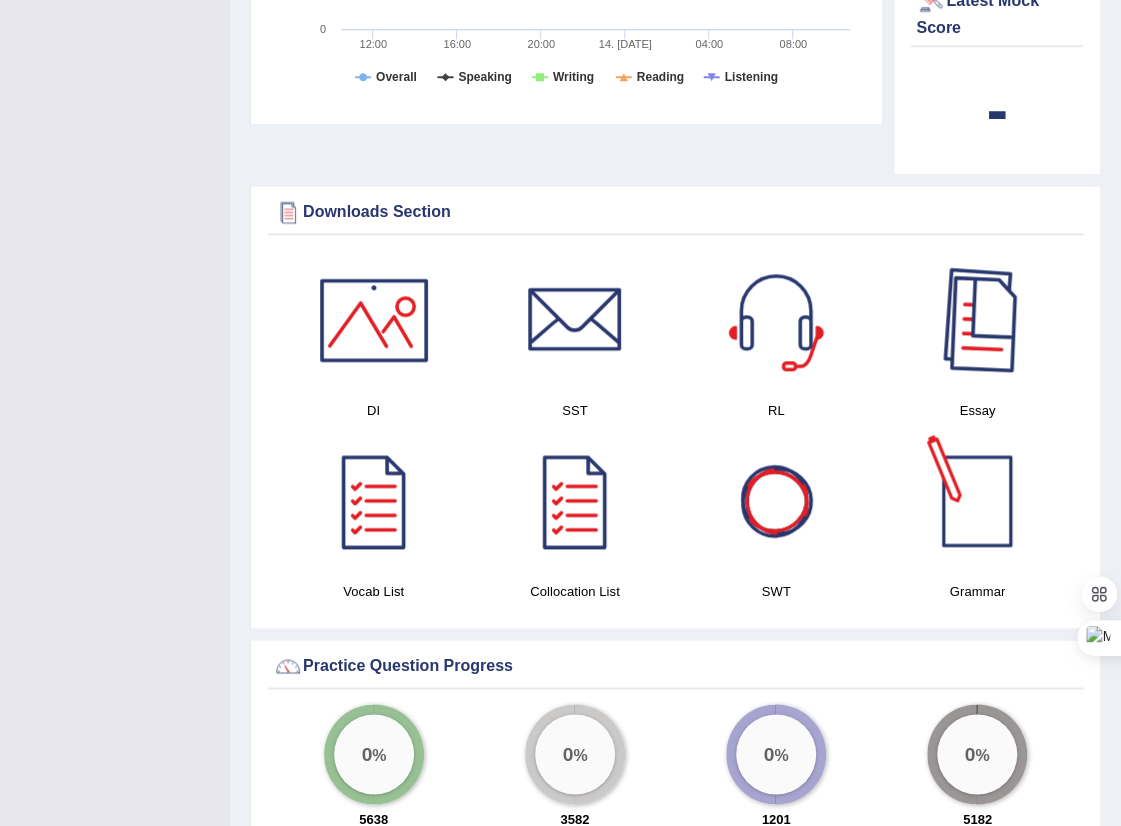 click at bounding box center [977, 320] 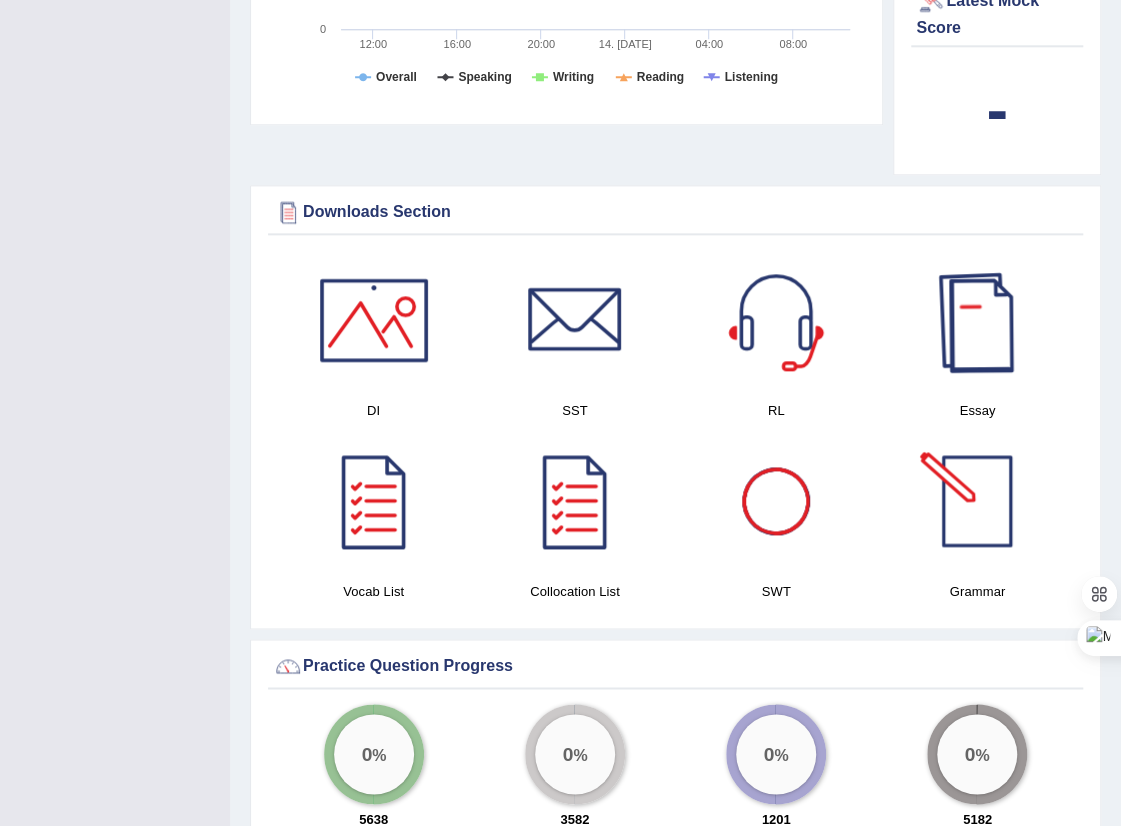 scroll, scrollTop: 999, scrollLeft: 0, axis: vertical 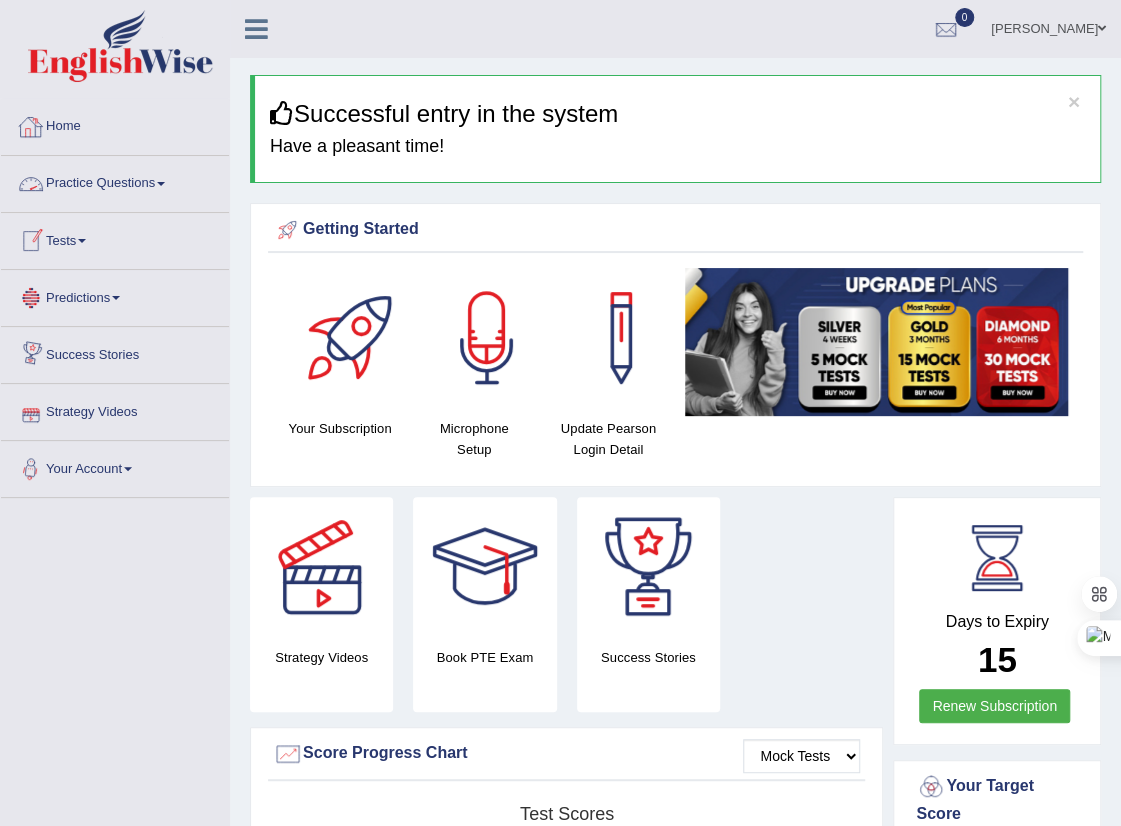 click on "Practice Questions" at bounding box center [115, 181] 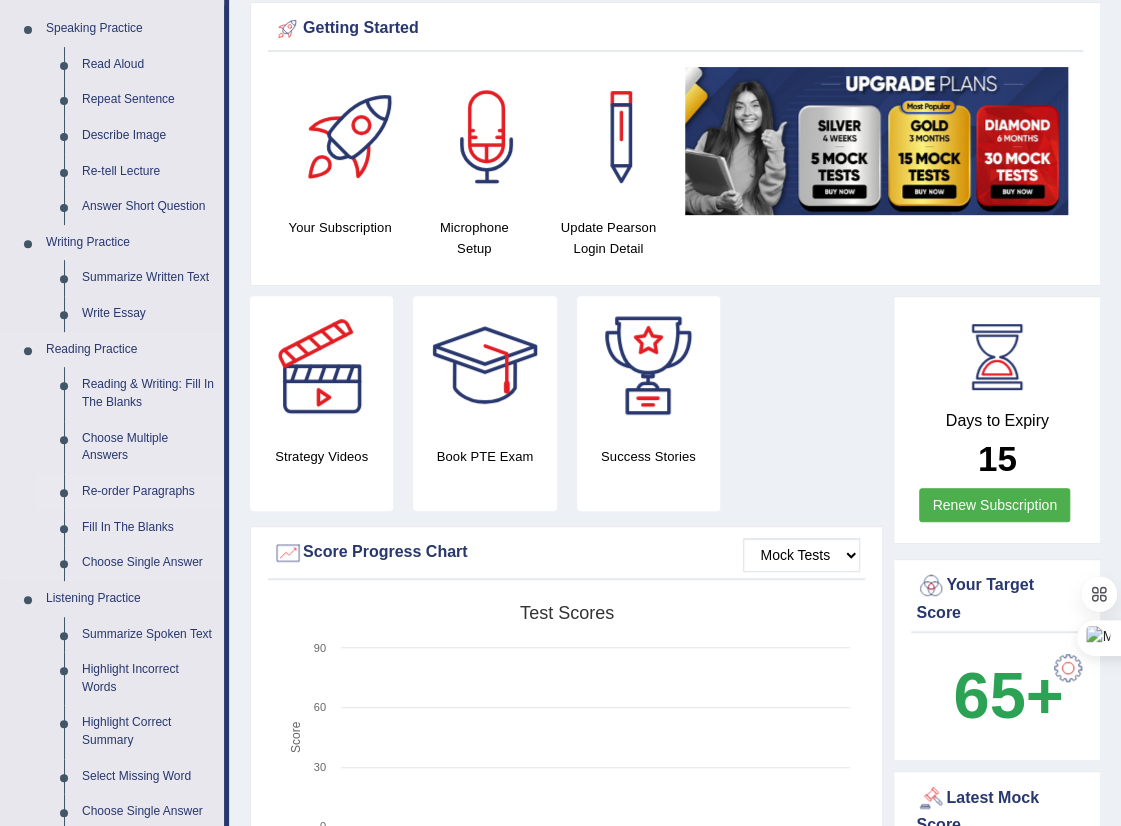 scroll, scrollTop: 200, scrollLeft: 0, axis: vertical 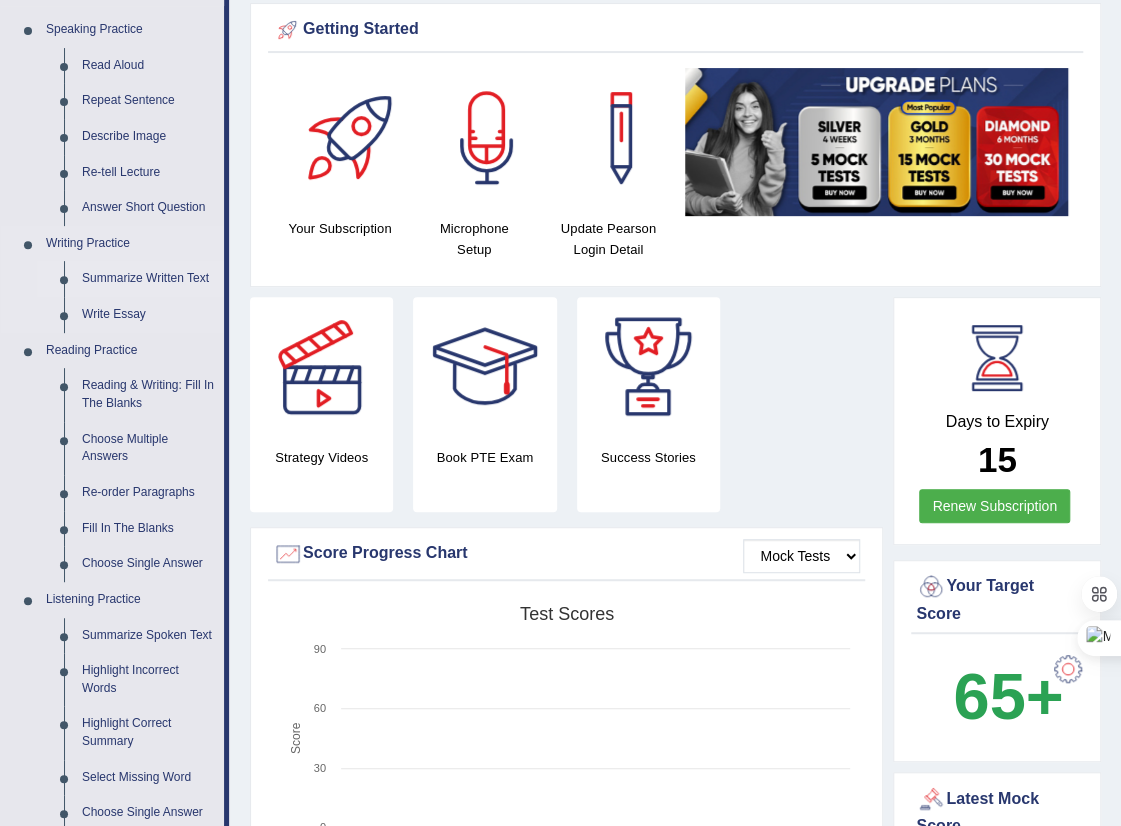 click on "Summarize Written Text" at bounding box center [148, 279] 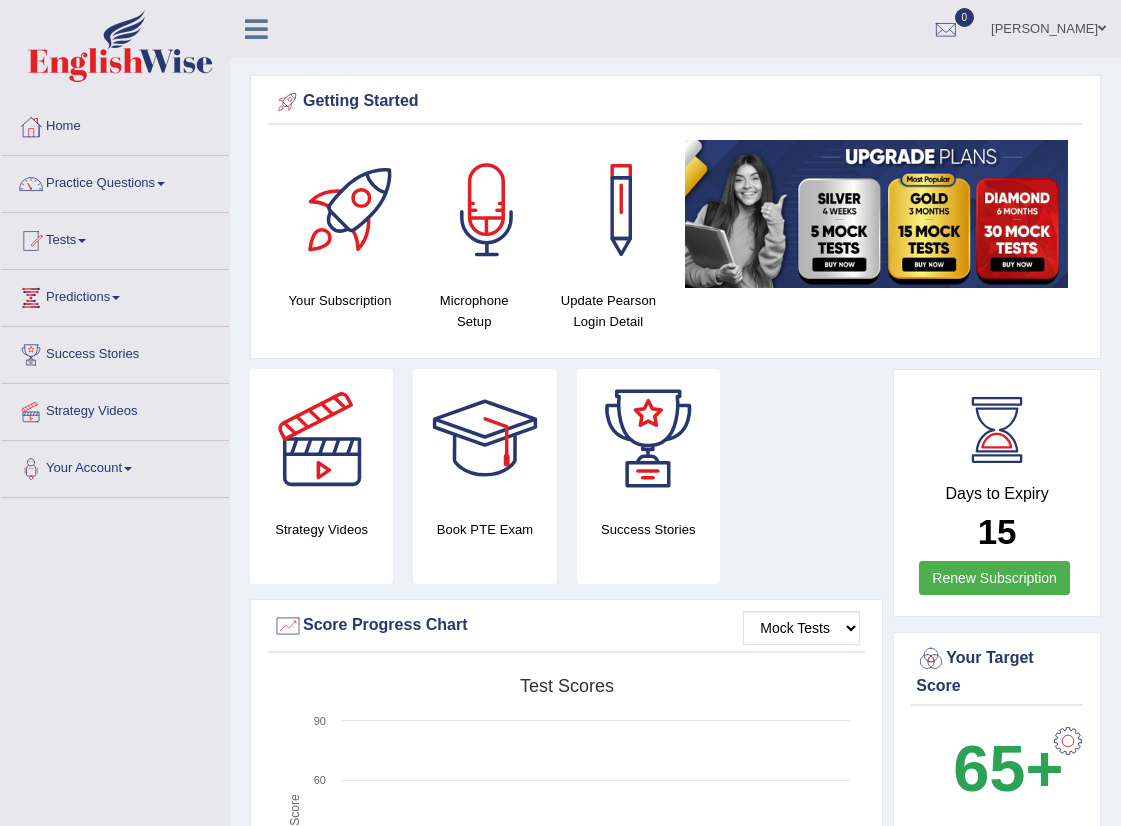 scroll, scrollTop: 0, scrollLeft: 0, axis: both 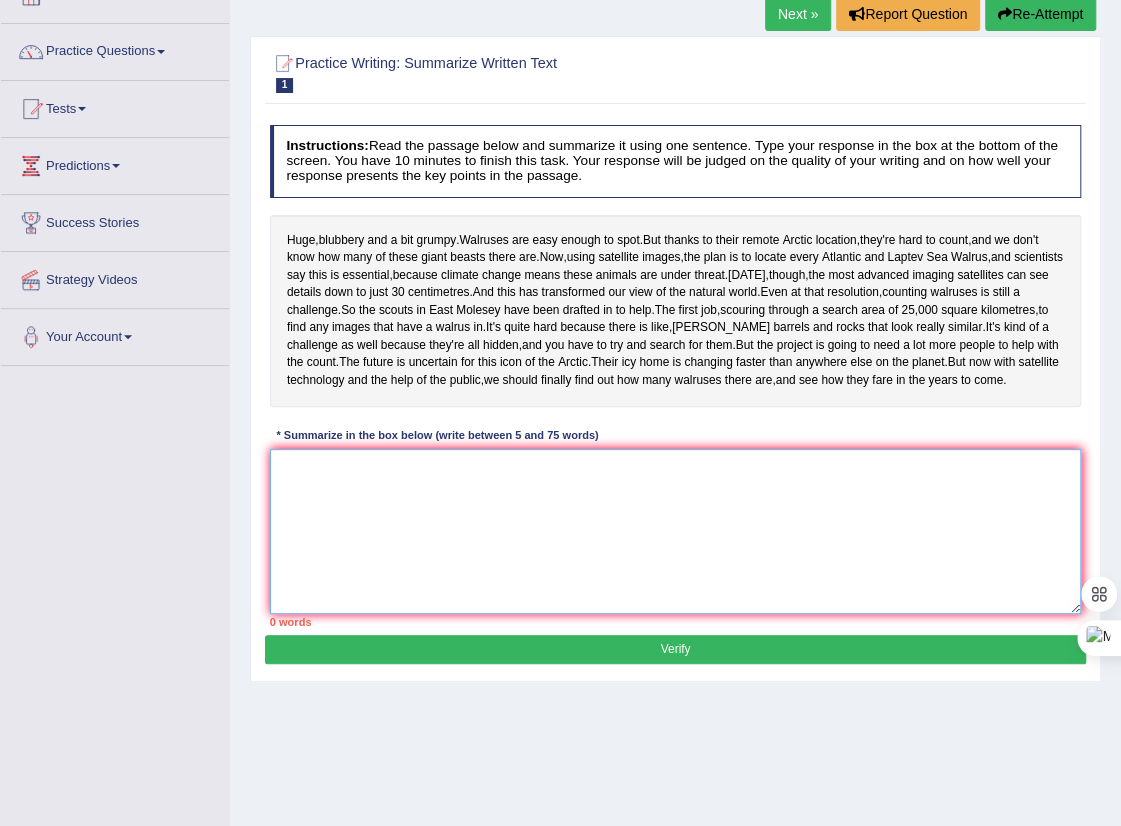 click at bounding box center (676, 531) 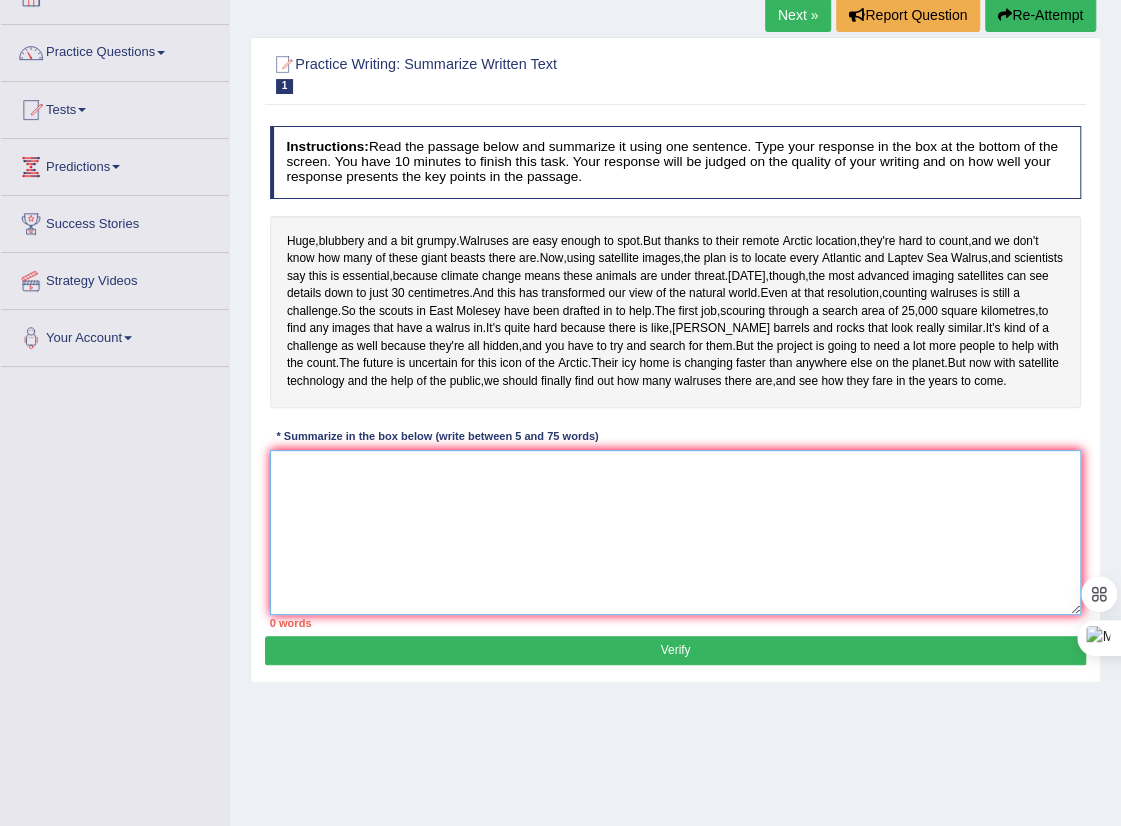 scroll, scrollTop: 130, scrollLeft: 0, axis: vertical 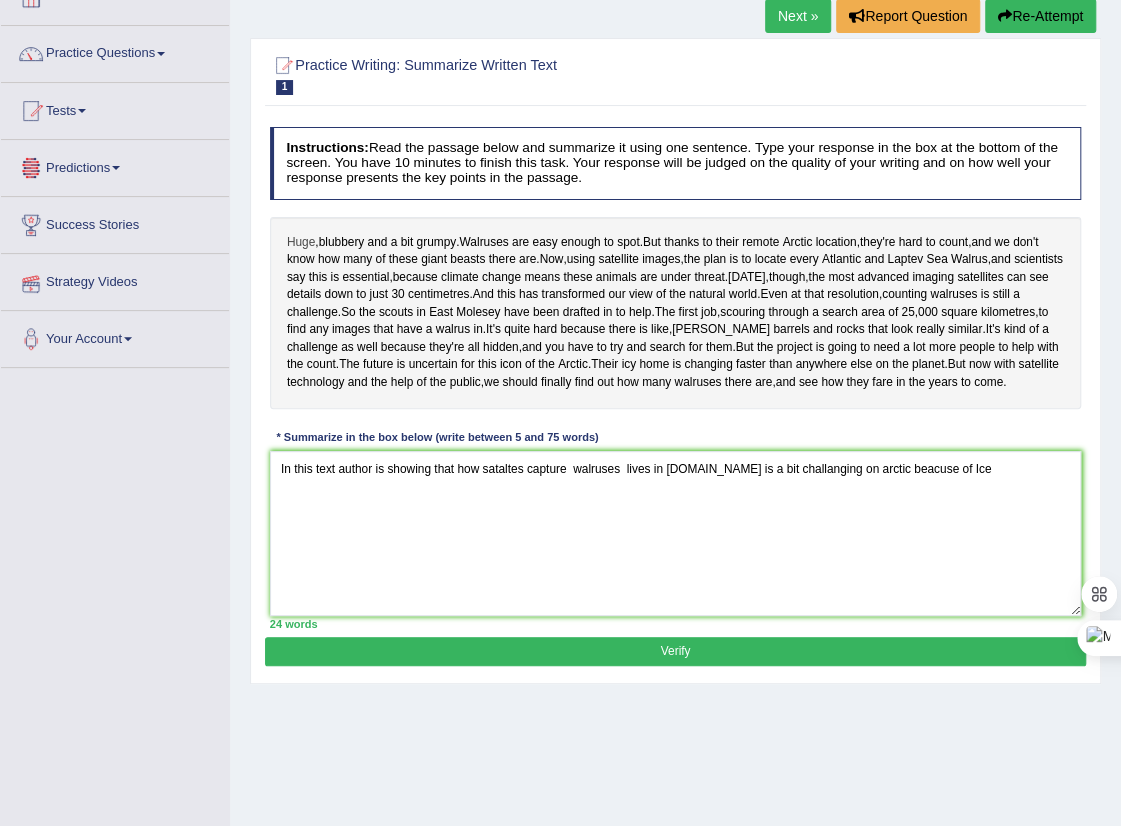 click on "Huge" at bounding box center (301, 243) 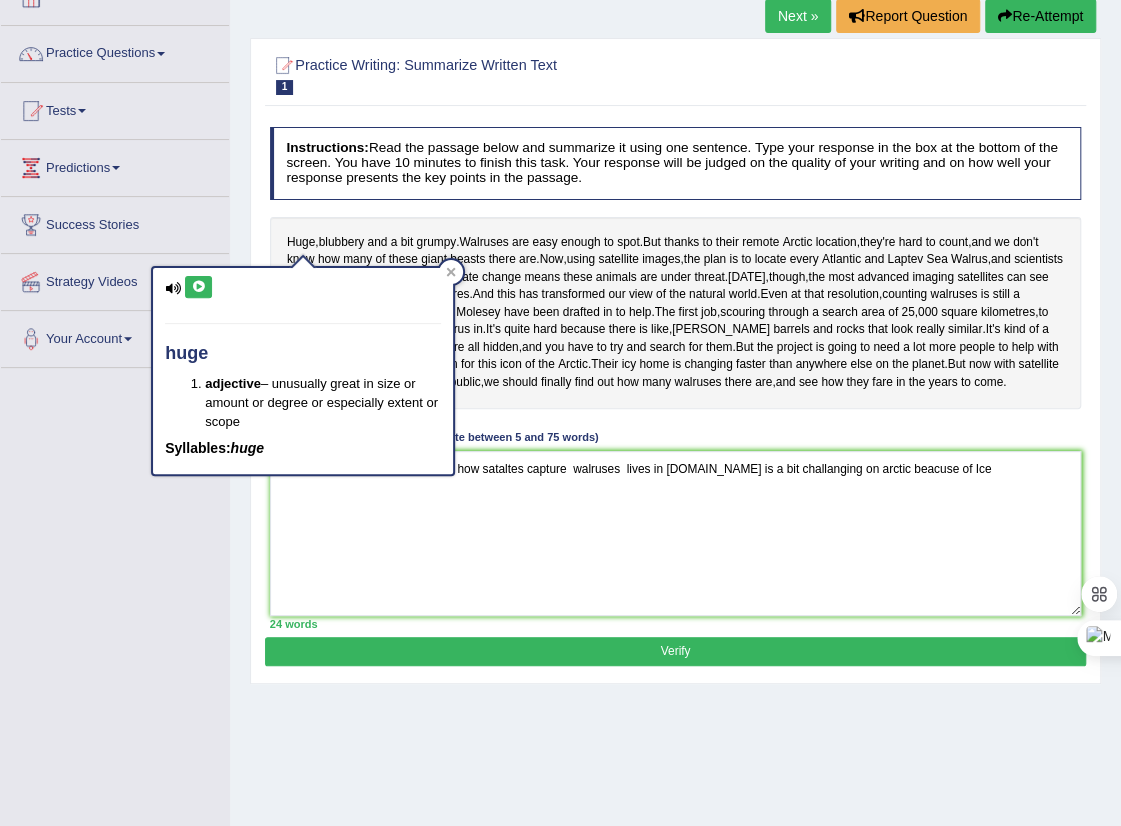 click on "Huge ,  blubbery   and   a   bit   grumpy .  Walruses   are   easy   enough   to   spot .  But   thanks   to   their   remote   Arctic   location ,  they're   hard   to   count ,  and   we   don't   know   how   many   of   these   giant   beasts   there   are .  Now ,  using   satellite   images ,  the   plan   is   to   locate   every   Atlantic   and   Laptev   Sea   Walrus ,  and   scientists   say   this   is   essential ,  because   climate   change   means   these   animals   are   under   threat .
Today ,  though ,  the   most   advanced   imaging   satellites   can   see   details   down   to   just   30   centimetres .  And   this   has   transformed   our   view   of   the   natural   world .
Even   at   that   resolution ,  counting   walruses   is   still   a   challenge .  So   the   scouts   in   East   Molesey   have   been   drafted   in   to   help .  The   first   job ,  scouring   through   a   search   area   of   25 , 000   square   kilometres ,  to   find   any   images   that     a" at bounding box center (676, 313) 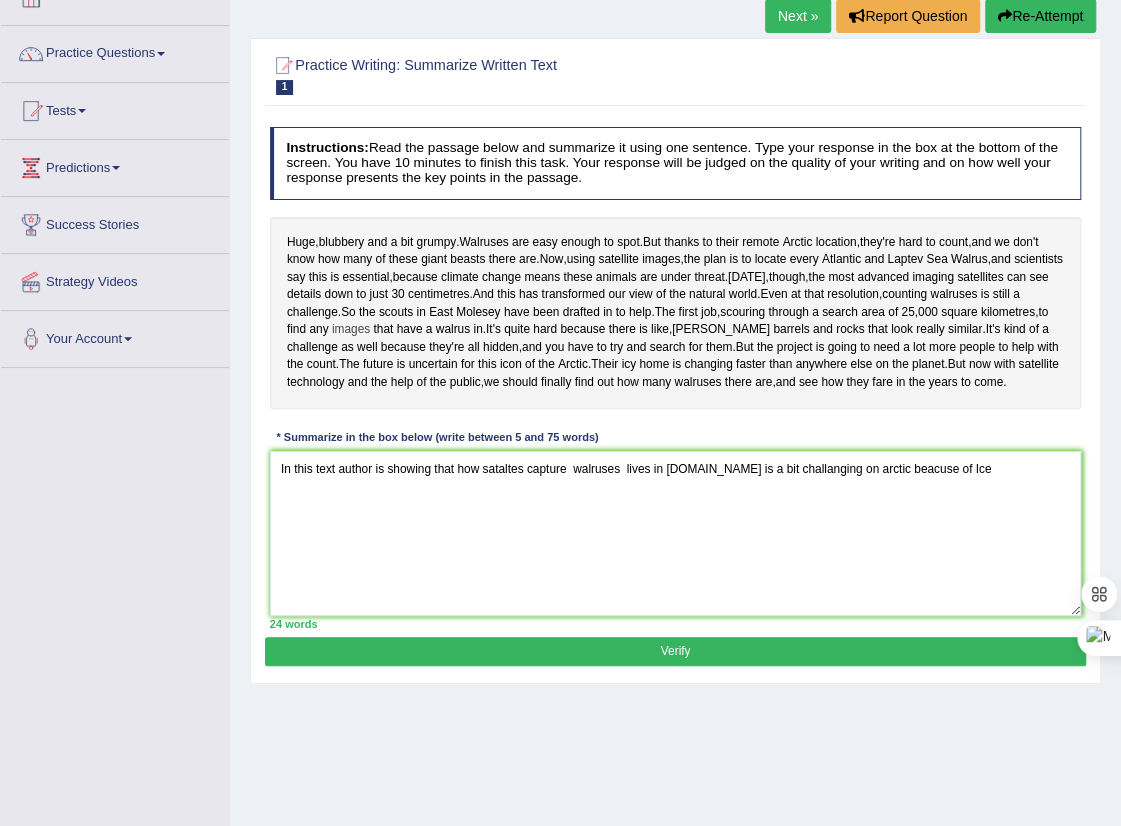 drag, startPoint x: 291, startPoint y: 235, endPoint x: 650, endPoint y: 386, distance: 389.46375 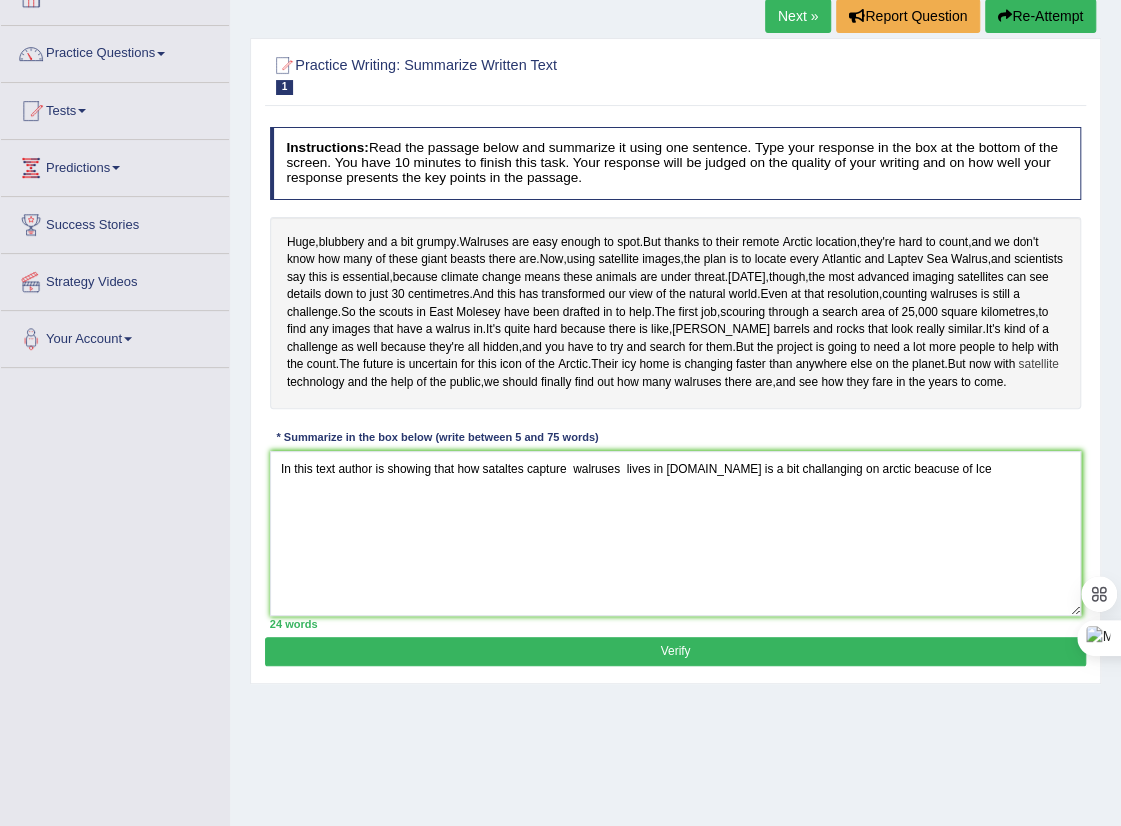 drag, startPoint x: 299, startPoint y: 237, endPoint x: 781, endPoint y: 443, distance: 524.17554 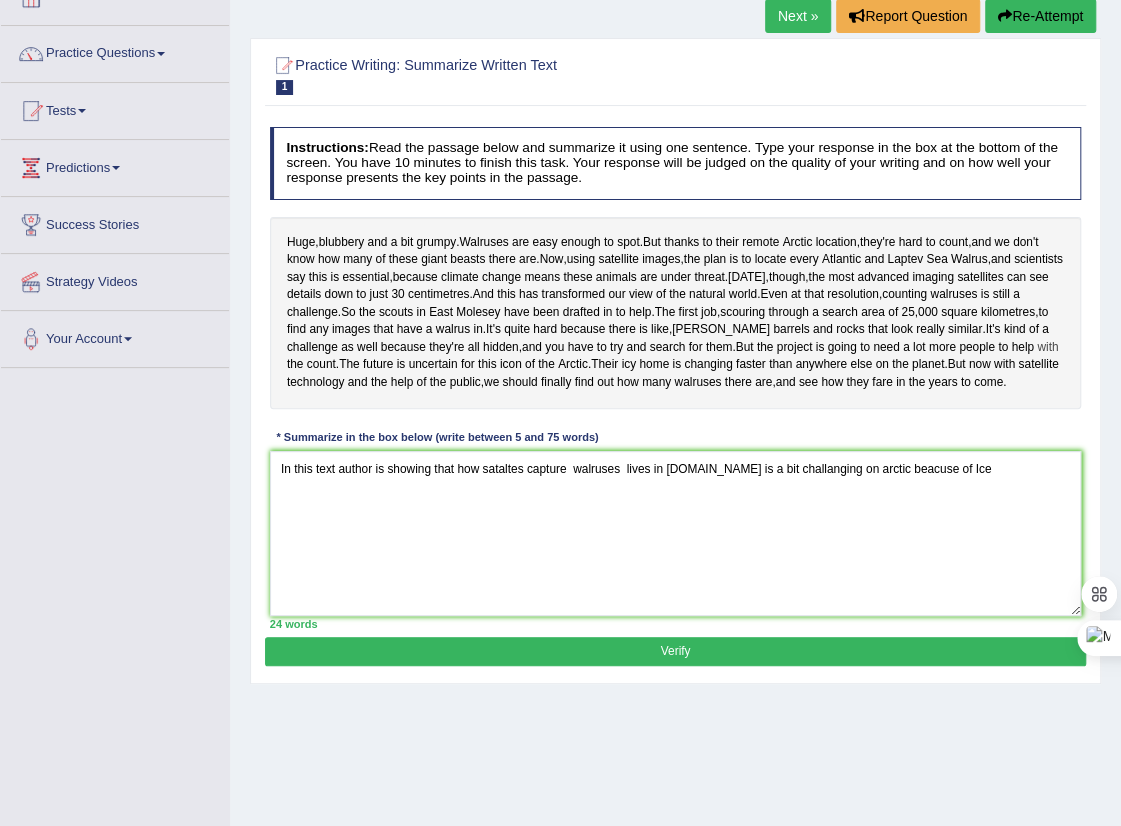 click on "with" at bounding box center [1047, 348] 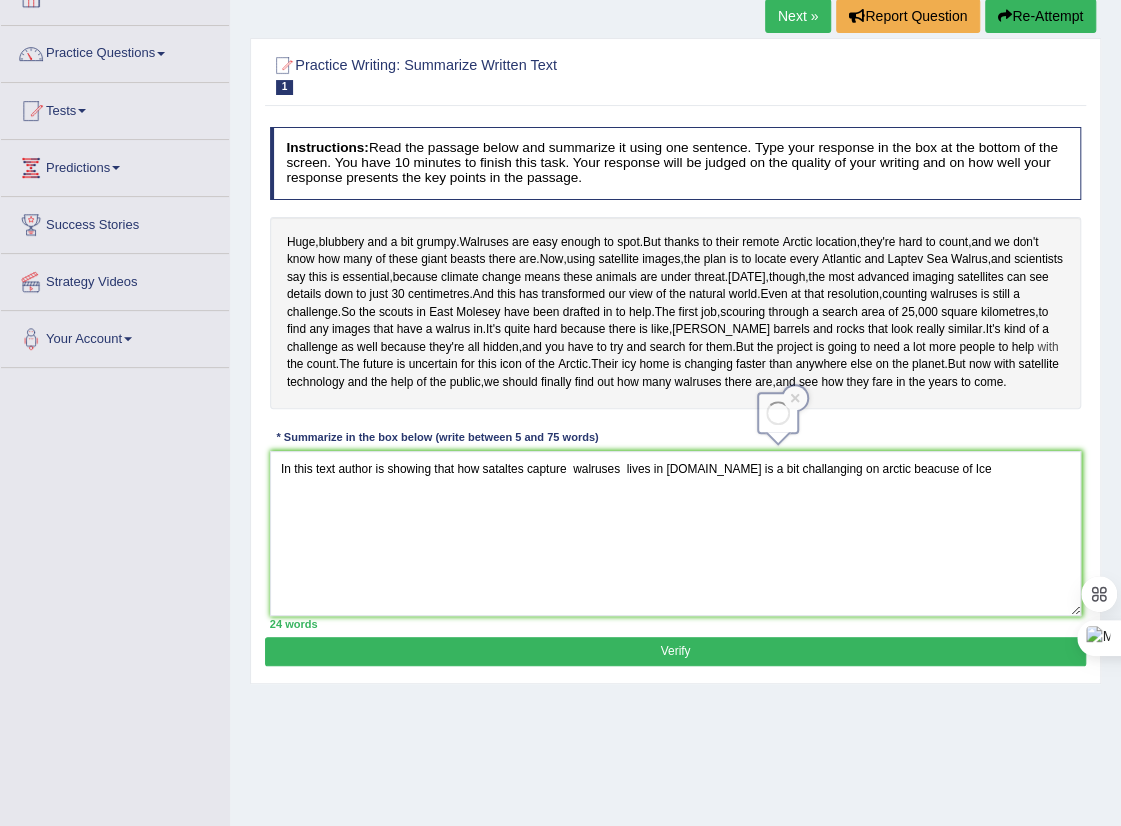 click on "Toggle navigation
Home
Practice Questions   Speaking Practice Read Aloud
Repeat Sentence
Describe Image
Re-tell Lecture
Answer Short Question
Writing Practice  Summarize Written Text
Write Essay
Reading Practice  Reading & Writing: Fill In The Blanks
Choose Multiple Answers
Re-order Paragraphs
Fill In The Blanks
Choose Single Answer
Listening Practice  Summarize Spoken Text
Highlight Incorrect Words
Highlight Correct Summary
Select Missing Word
Choose Single Answer
Choose Multiple Answers
Fill In The Blanks
Write From Dictation
Pronunciation
Tests  Take Practice Sectional Test
Take Mock Test
History
Predictions" at bounding box center [560, 283] 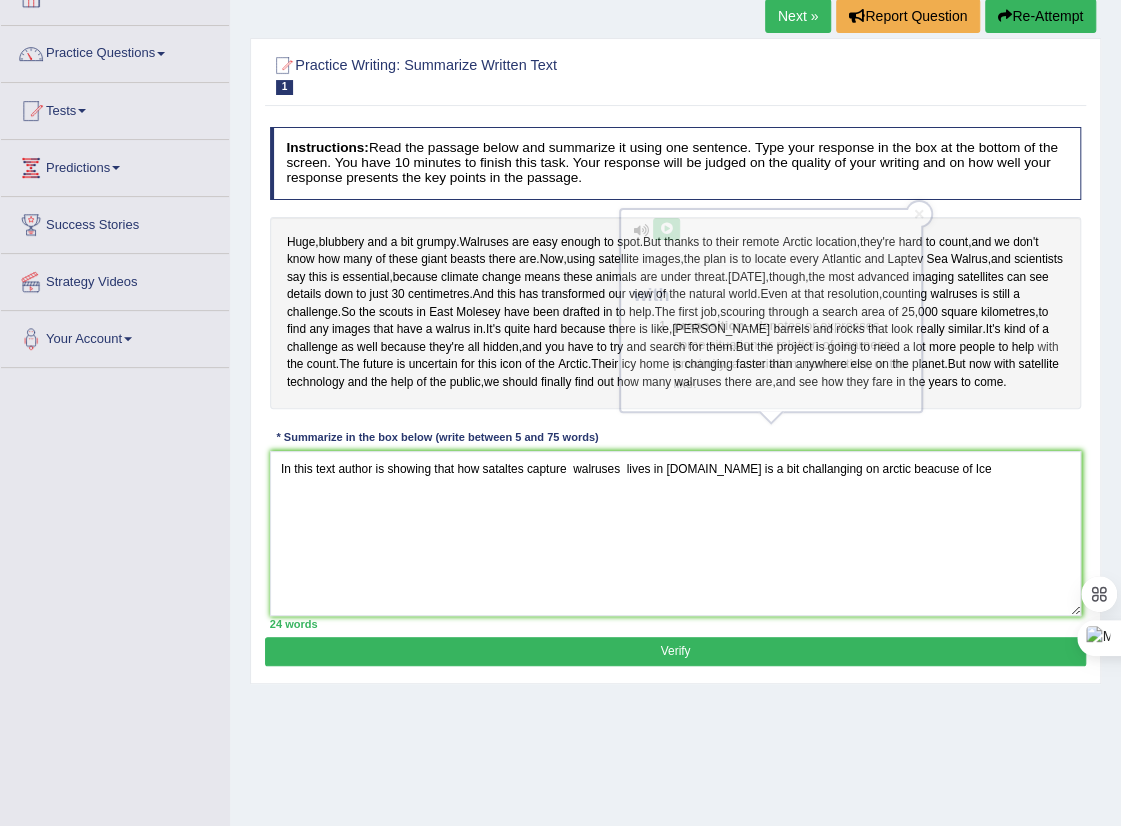 click on "with" at bounding box center [1047, 348] 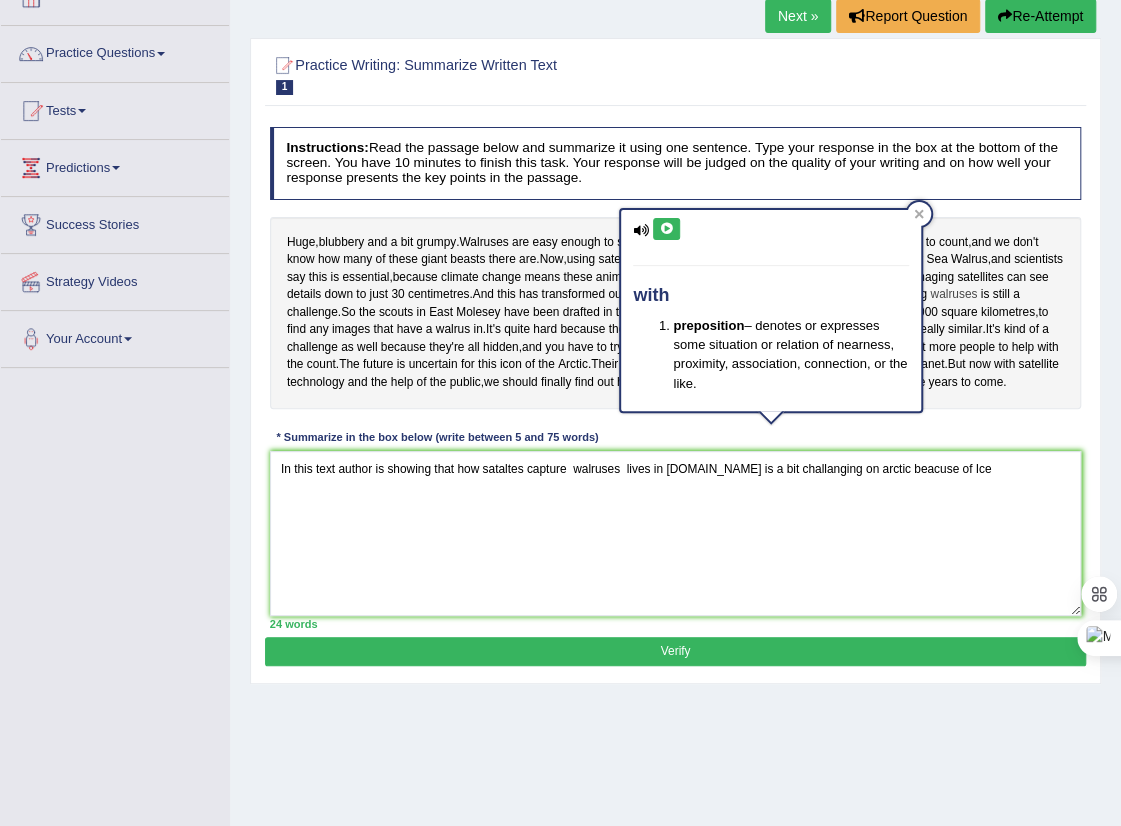 click on "walruses" at bounding box center [953, 295] 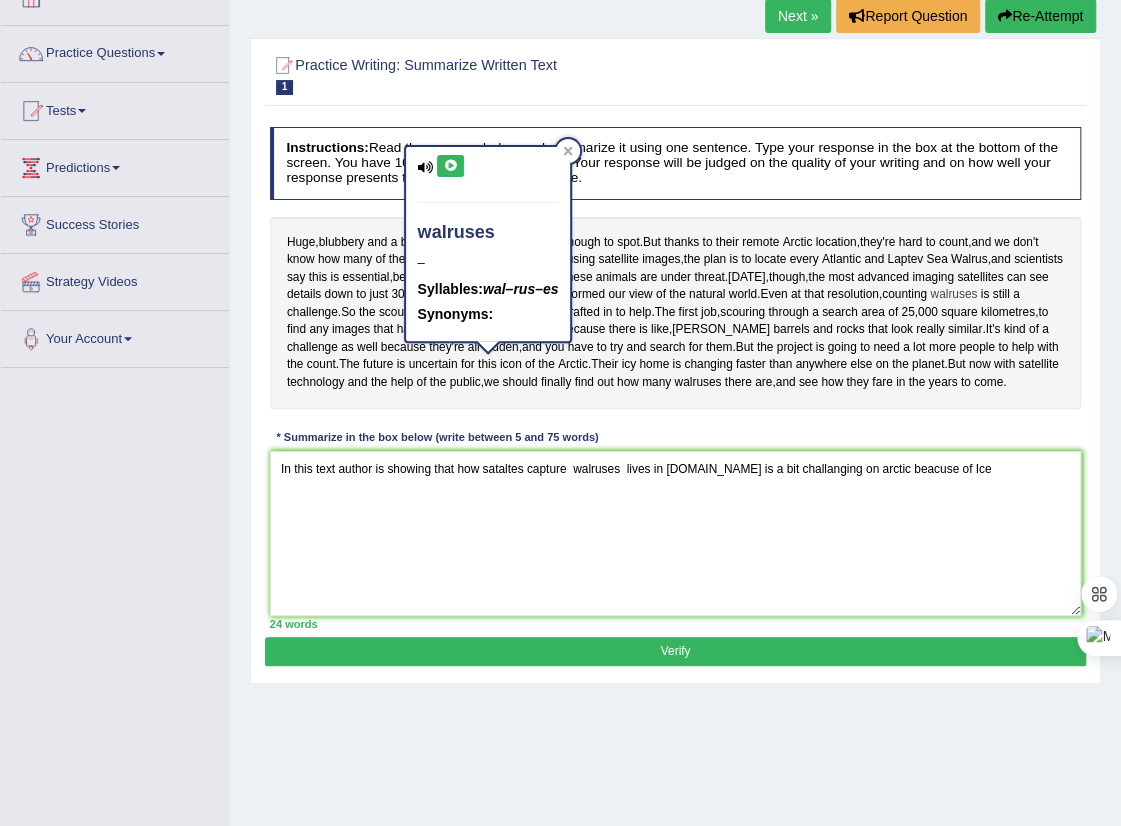 click on "Toggle navigation
Home
Practice Questions   Speaking Practice Read Aloud
Repeat Sentence
Describe Image
Re-tell Lecture
Answer Short Question
Writing Practice  Summarize Written Text
Write Essay
Reading Practice  Reading & Writing: Fill In The Blanks
Choose Multiple Answers
Re-order Paragraphs
Fill In The Blanks
Choose Single Answer
Listening Practice  Summarize Spoken Text
Highlight Incorrect Words
Highlight Correct Summary
Select Missing Word
Choose Single Answer
Choose Multiple Answers
Fill In The Blanks
Write From Dictation
Pronunciation
Tests  Take Practice Sectional Test
Take Mock Test
History
Predictions" at bounding box center [560, 283] 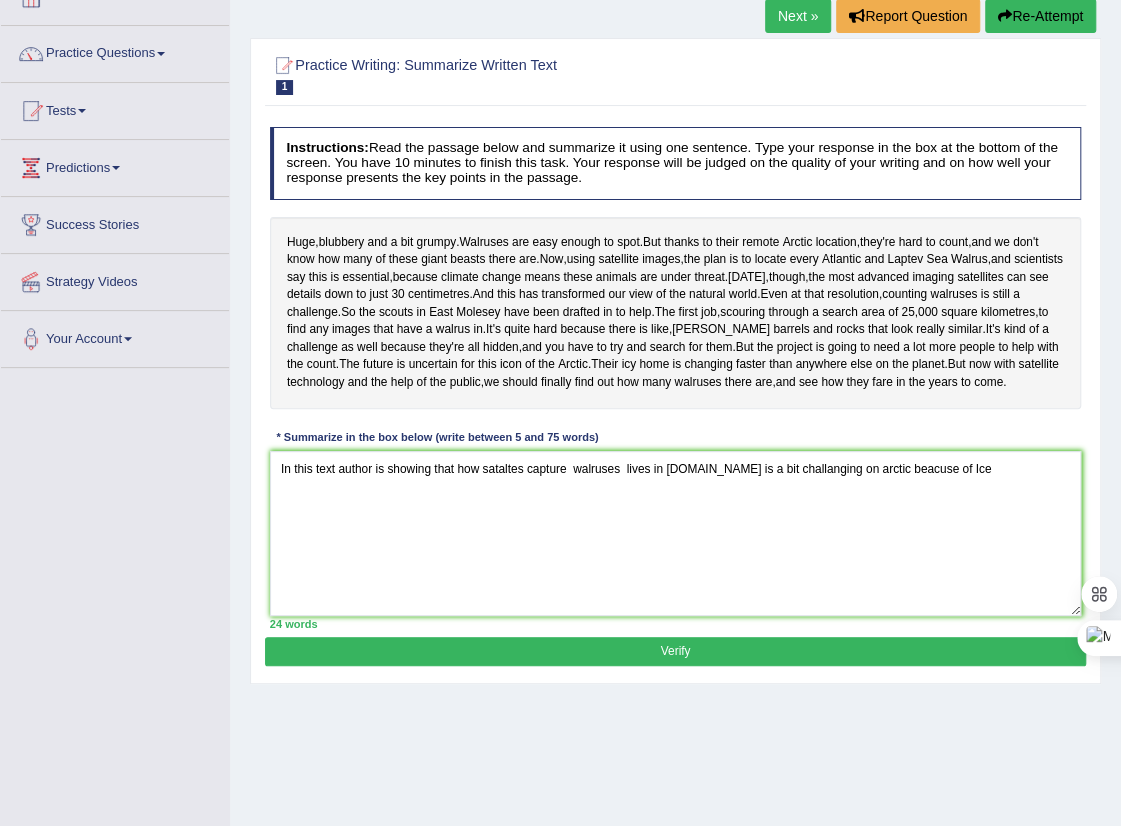 click on "Huge ,  blubbery   and   a   bit   grumpy .  Walruses   are   easy   enough   to   spot .  But   thanks   to   their   remote   Arctic   location ,  they're   hard   to   count ,  and   we   don't   know   how   many   of   these   giant   beasts   there   are .  Now ,  using   satellite   images ,  the   plan   is   to   locate   every   Atlantic   and   Laptev   Sea   Walrus ,  and   scientists   say   this   is   essential ,  because   climate   change   means   these   animals   are   under   threat .
Today ,  though ,  the   most   advanced   imaging   satellites   can   see   details   down   to   just   30   centimetres .  And   this   has   transformed   our   view   of   the   natural   world .
Even   at   that   resolution ,  counting   walruses   is   still   a   challenge .  So   the   scouts   in   East   Molesey   have   been   drafted   in   to   help .  The   first   job ,  scouring   through   a   search   area   of   25 , 000   square   kilometres ,  to   find   any   images   that     a" at bounding box center [676, 313] 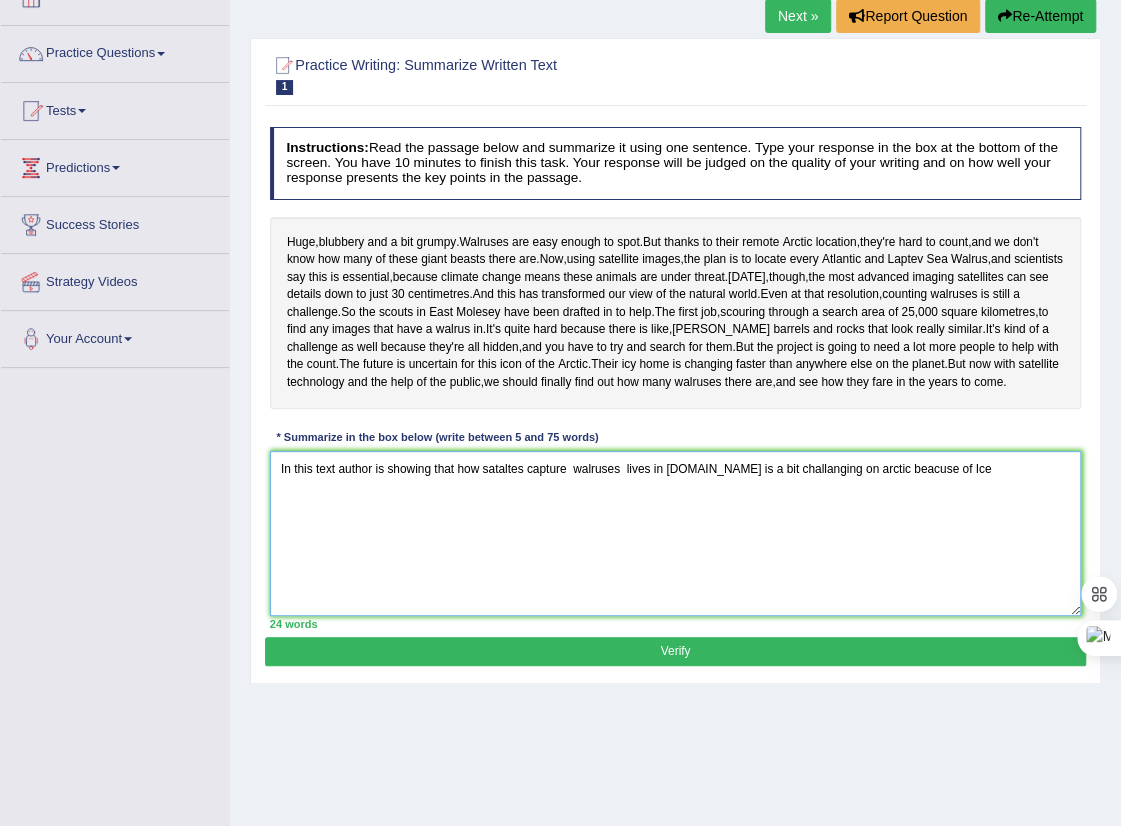 click on "In this text author is showing that how sataltes capture  walruses  lives in detail.It is a bit challanging on arctic beacuse of Ice" at bounding box center [676, 533] 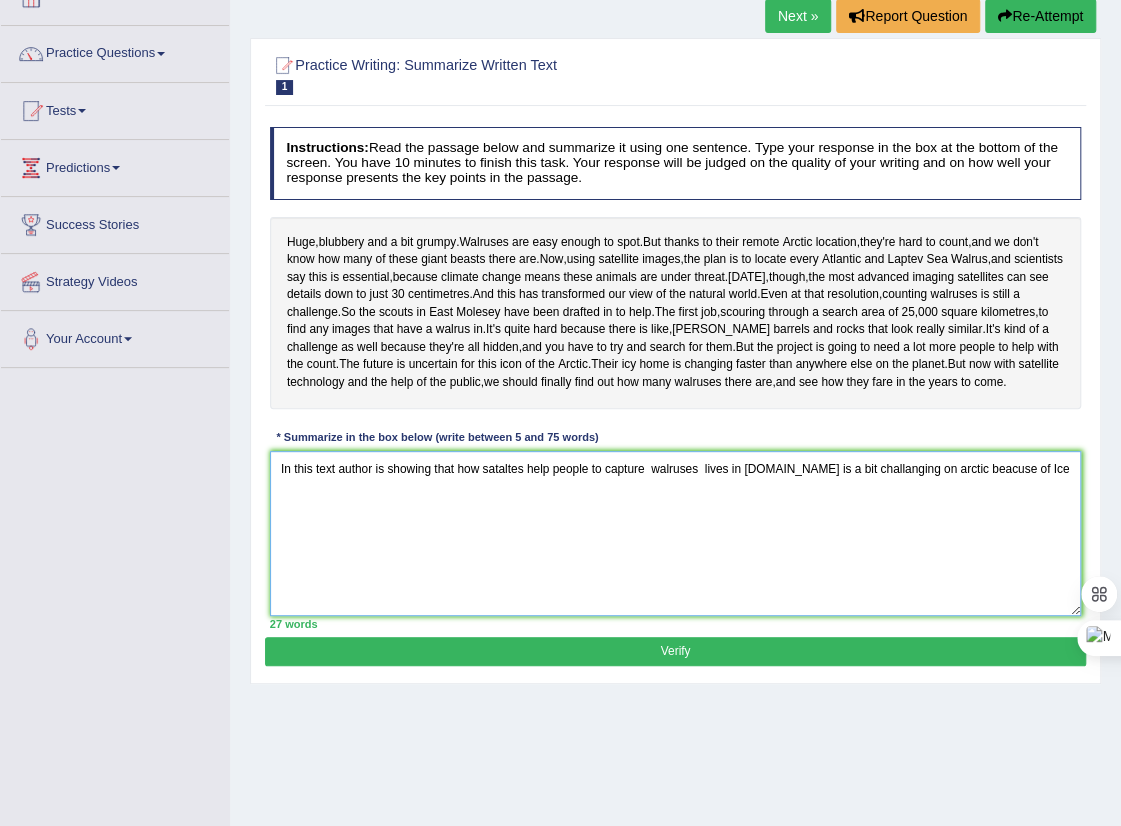 click on "In this text author is showing that how sataltes help people to capture  walruses  lives in detail.It is a bit challanging on arctic beacuse of Ice" at bounding box center [676, 533] 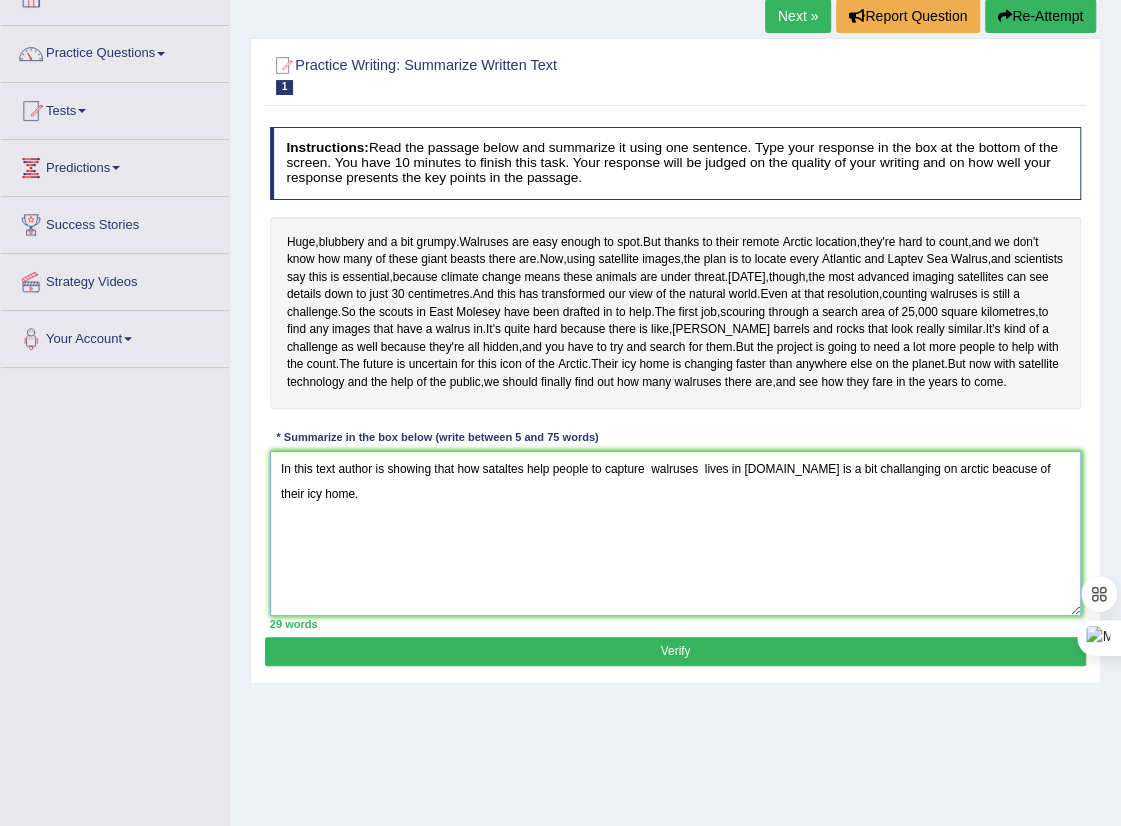 type on "In this text author is showing that how sataltes help people to capture  walruses  lives in detail.It is a bit challanging on arctic beacuse of their icy home." 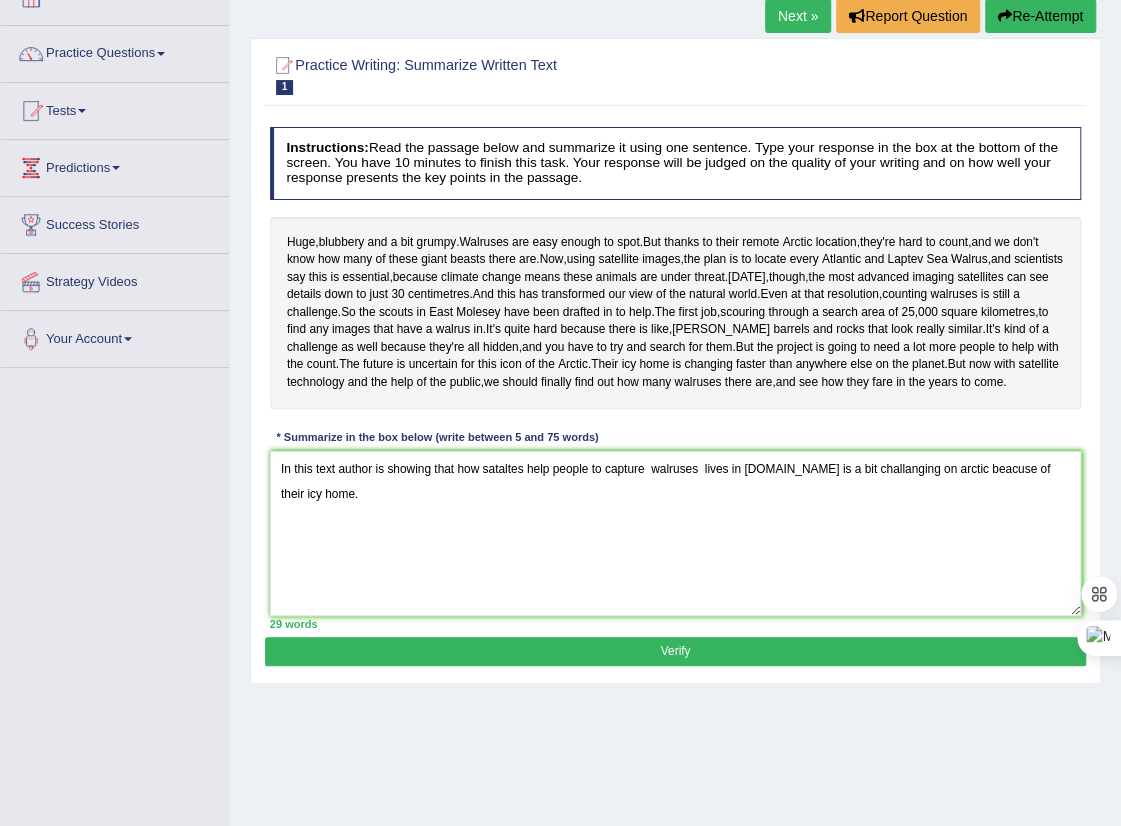 click on "Verify" at bounding box center (675, 651) 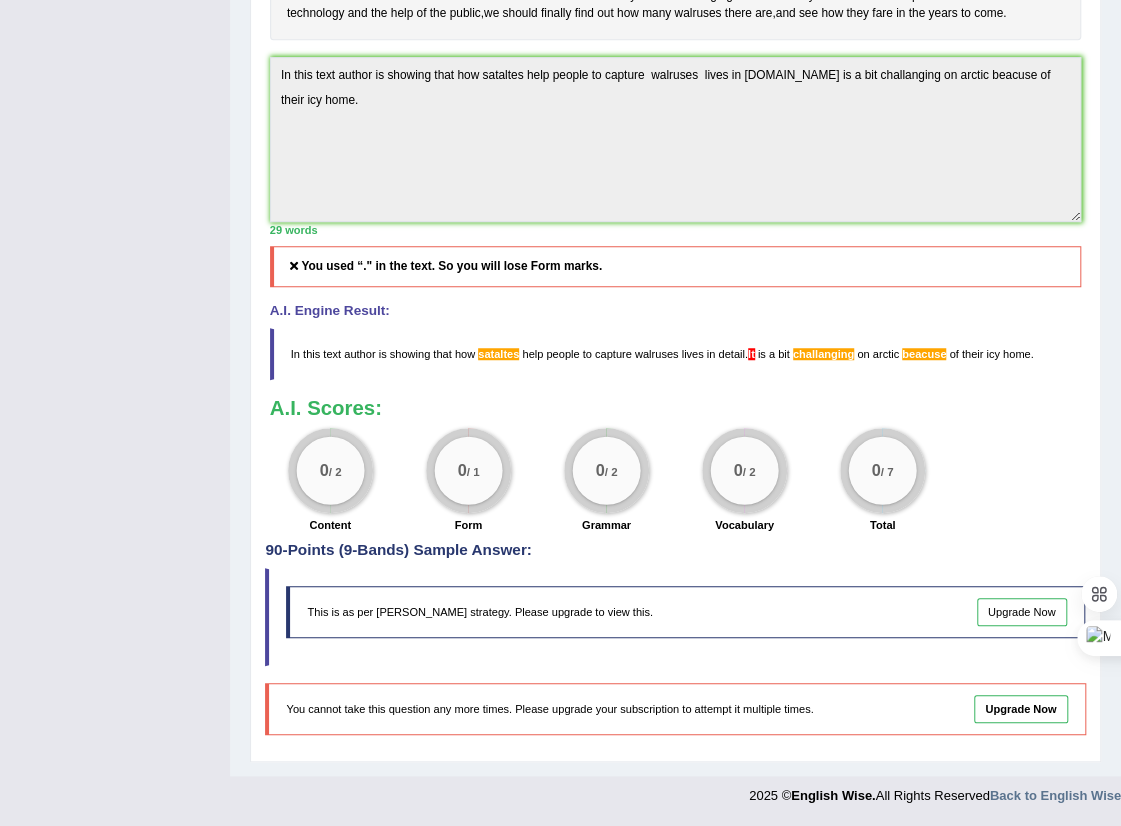 scroll, scrollTop: 580, scrollLeft: 0, axis: vertical 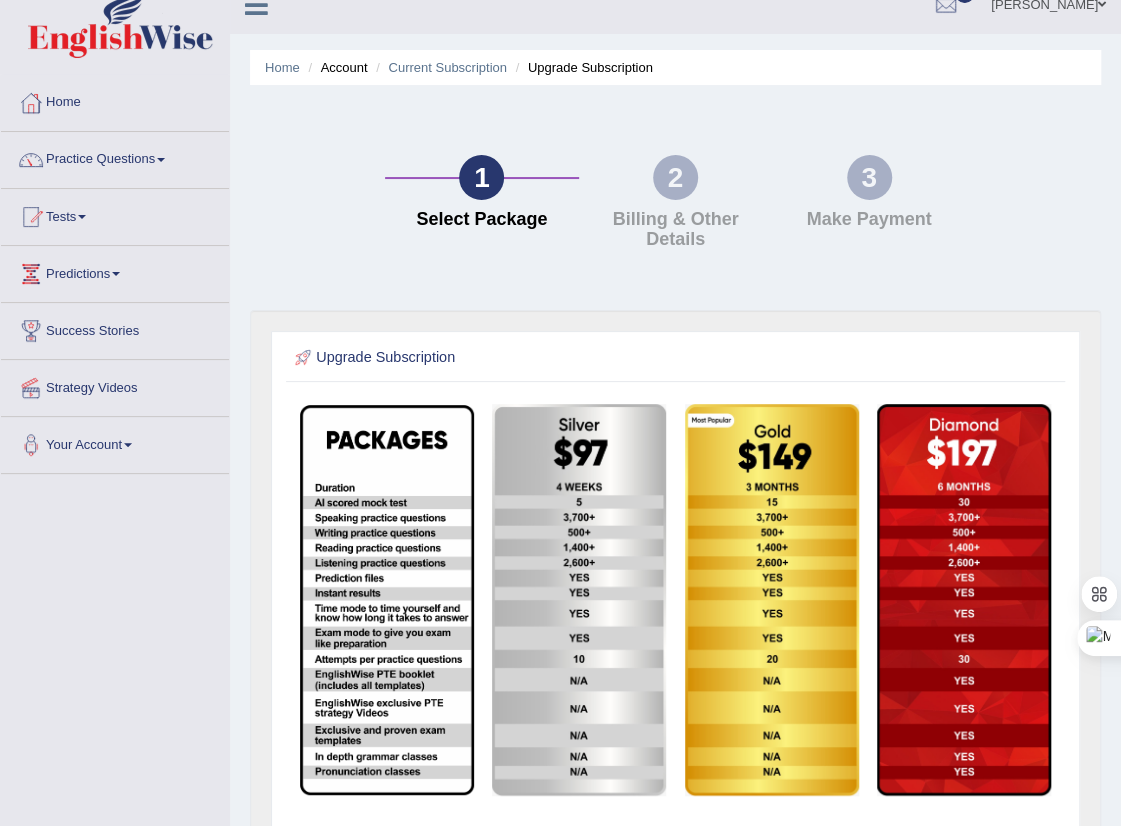 click at bounding box center [964, 600] 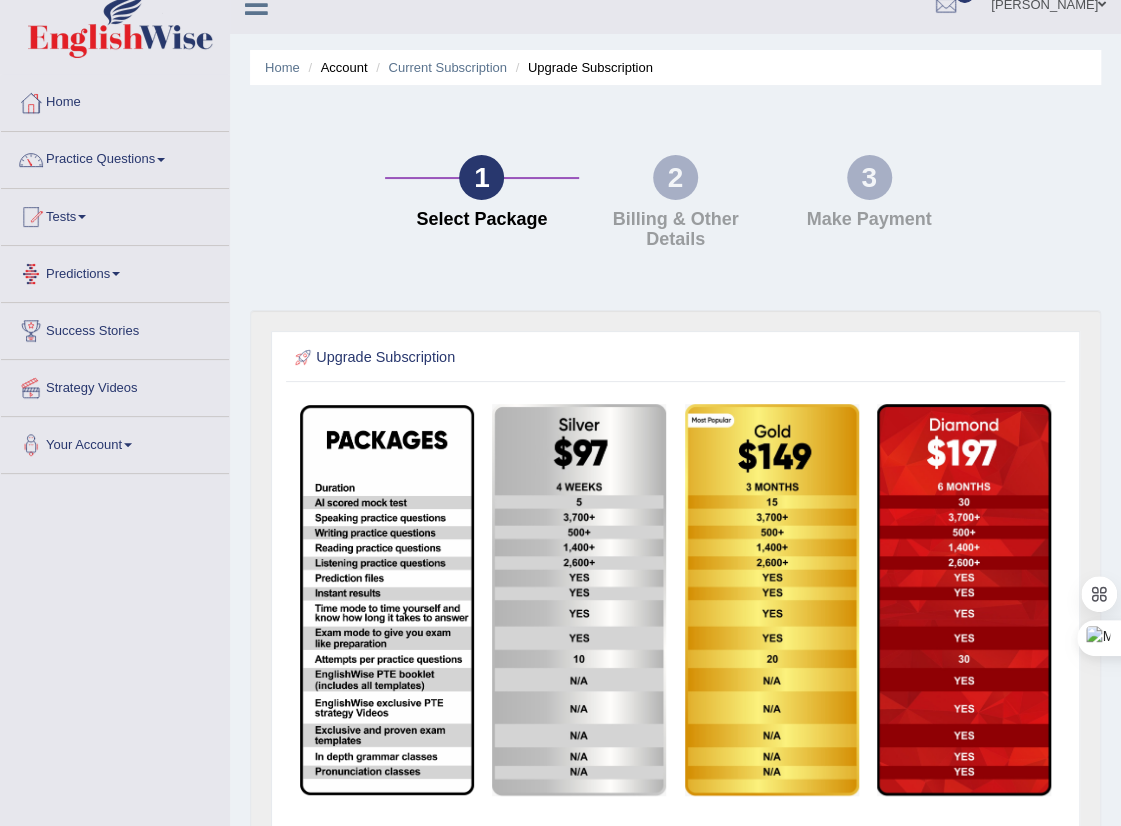 click on "Predictions" at bounding box center [115, 271] 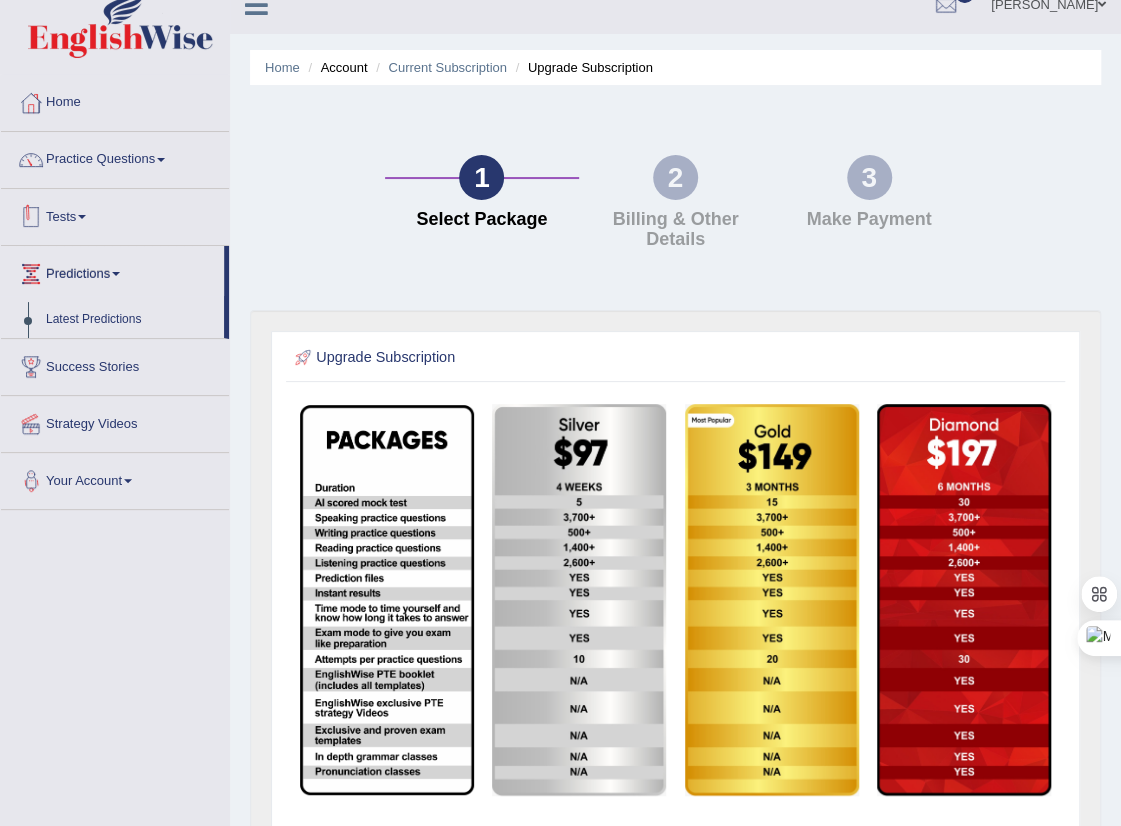 click on "Tests" at bounding box center (115, 214) 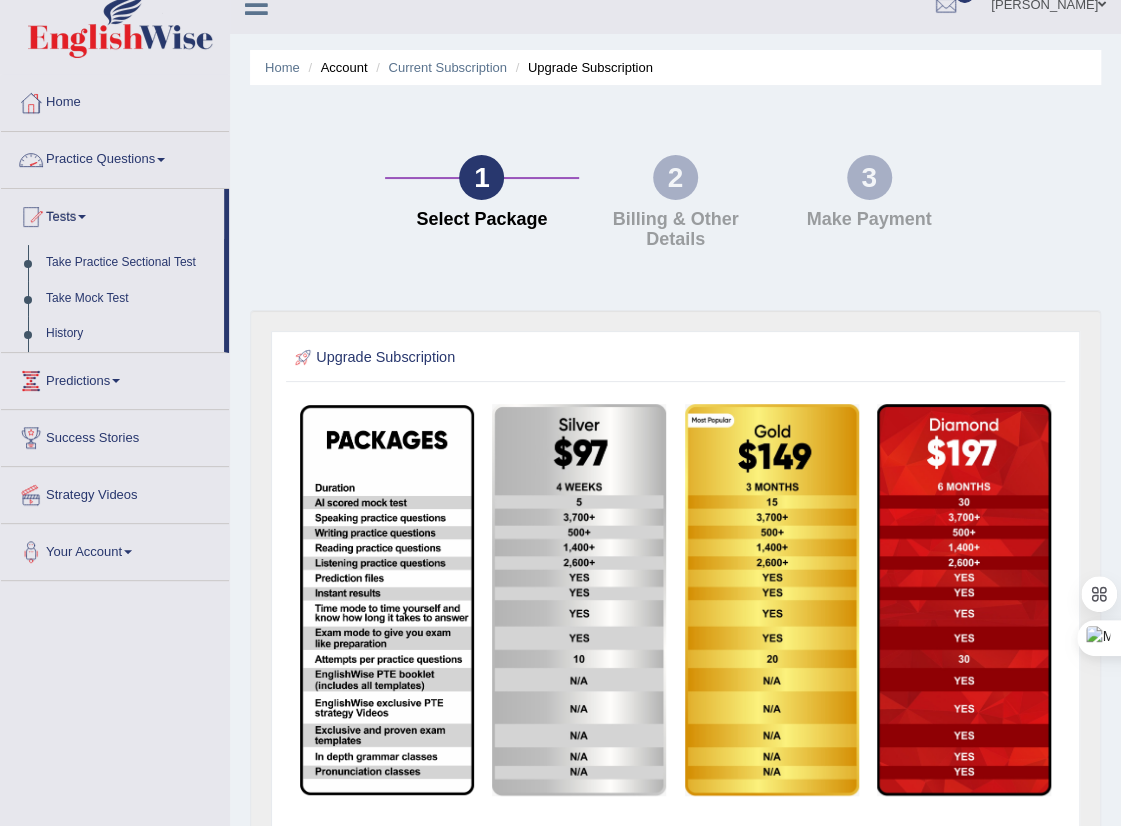 click on "Practice Questions" at bounding box center [115, 157] 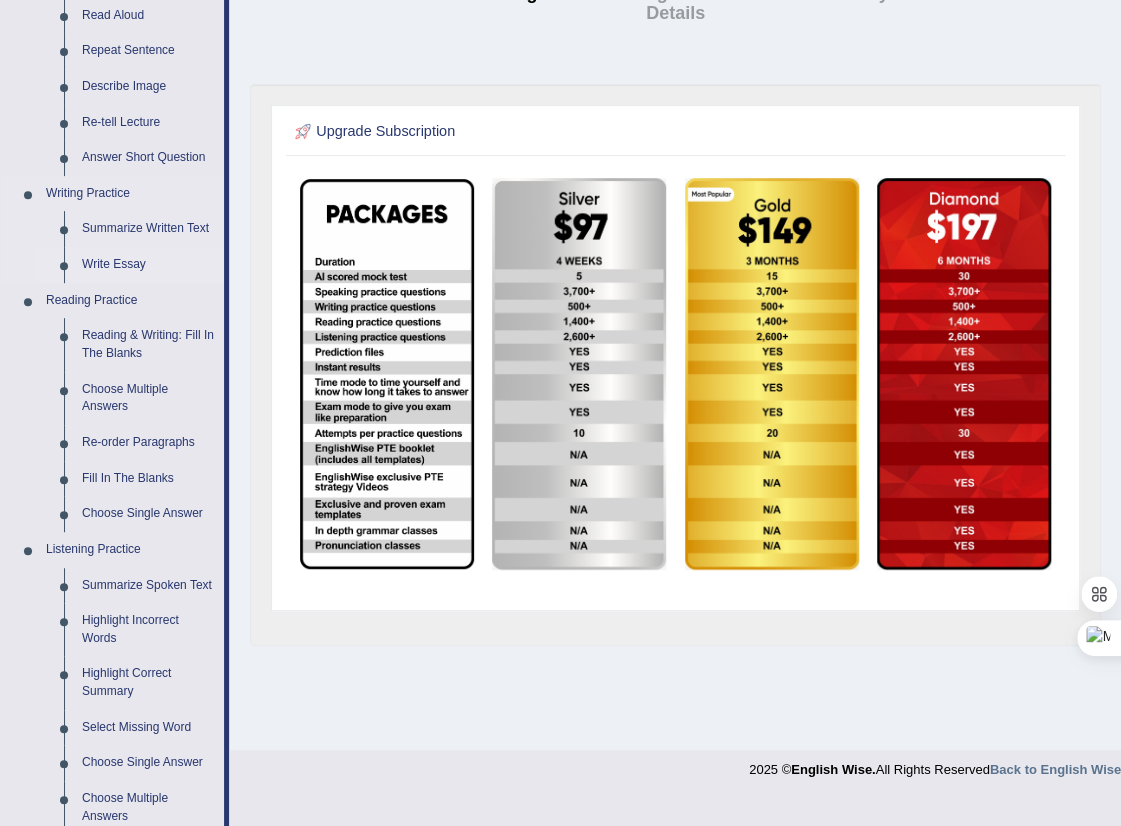 scroll, scrollTop: 250, scrollLeft: 0, axis: vertical 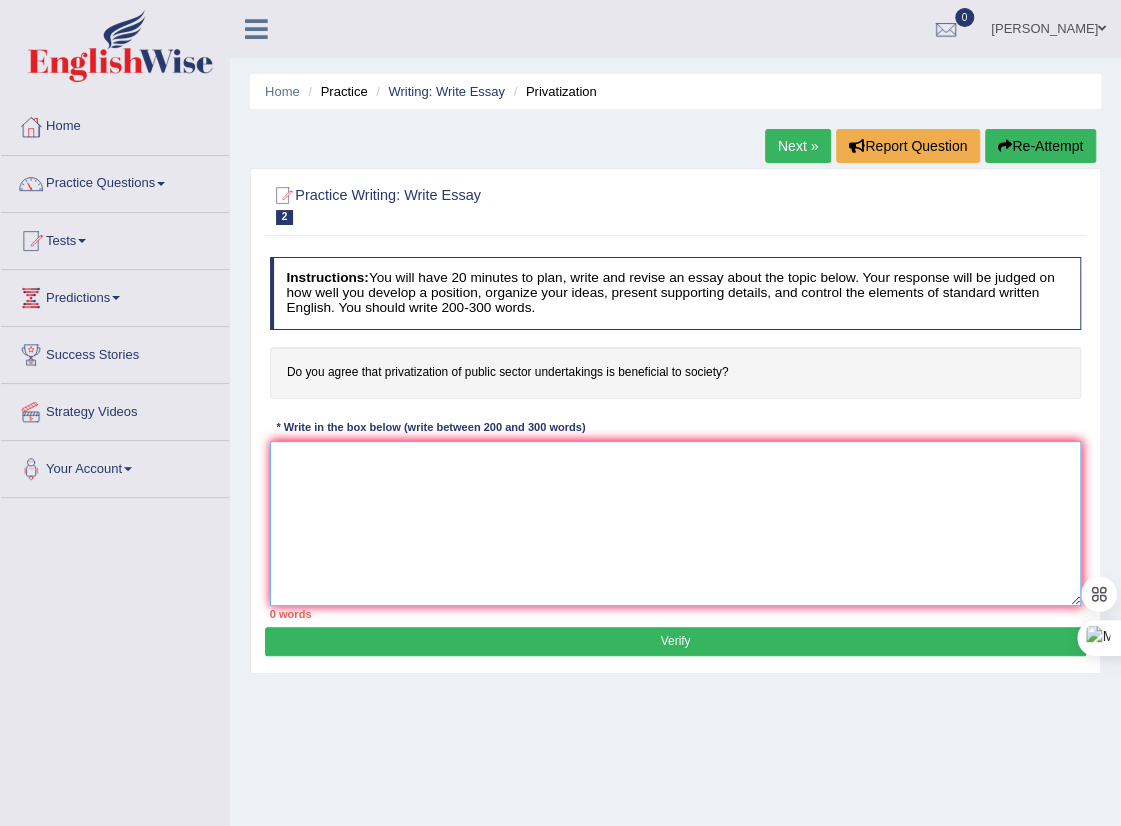 click at bounding box center [676, 523] 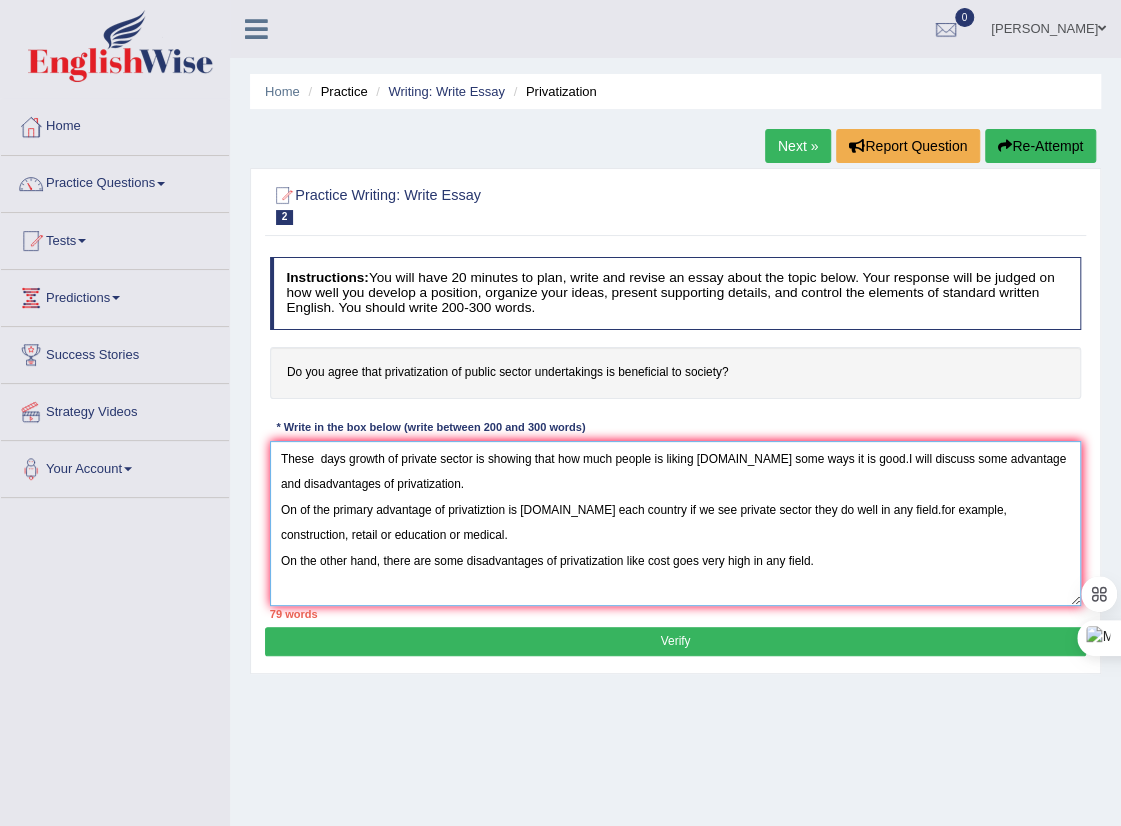 scroll, scrollTop: 0, scrollLeft: 0, axis: both 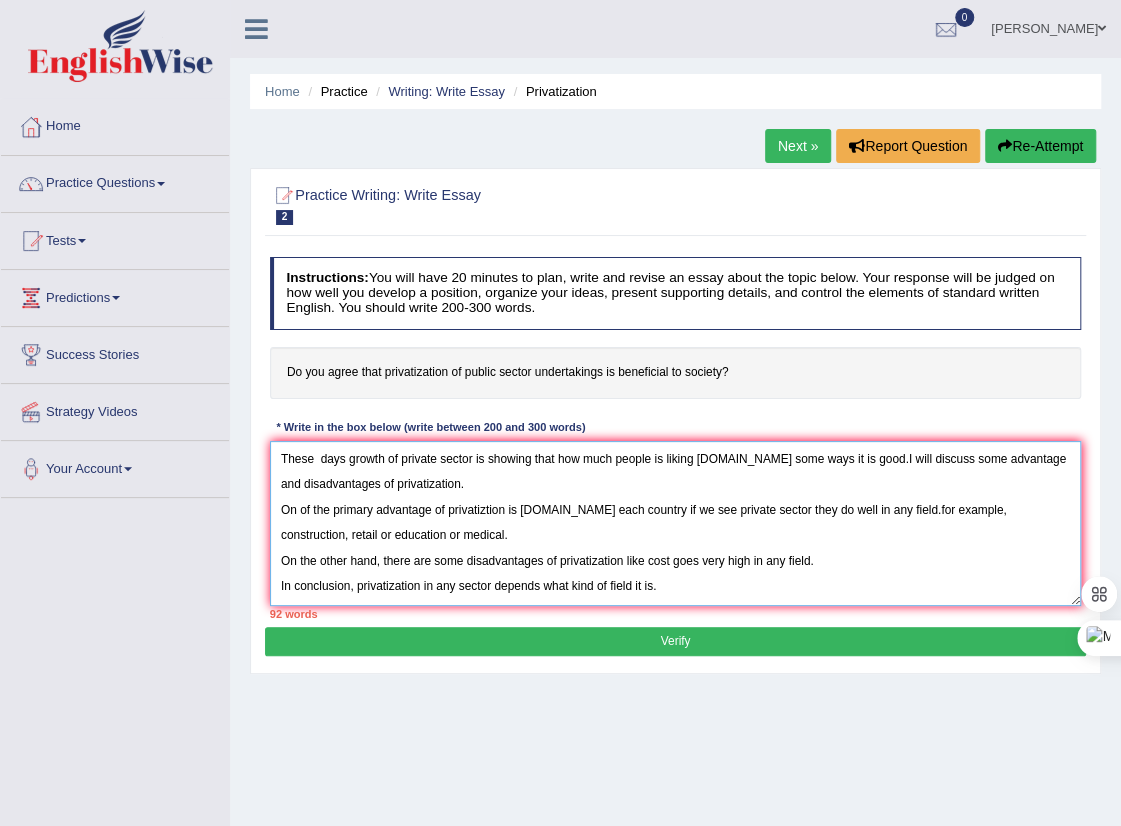 type on "These  days growth of private sector is showing that how much people is liking [DOMAIN_NAME] some ways it is good.I will discuss some advantage and disadvantages of privatization.
On of the primary advantage of privatiztion is [DOMAIN_NAME] each country if we see private sector they do well in any field.for example, construction, retail or education or medical.
On the other hand, there are some disadvantages of privatization like cost goes very high in any field.
In conclusion, privatization in any sector depends what kind of field it is." 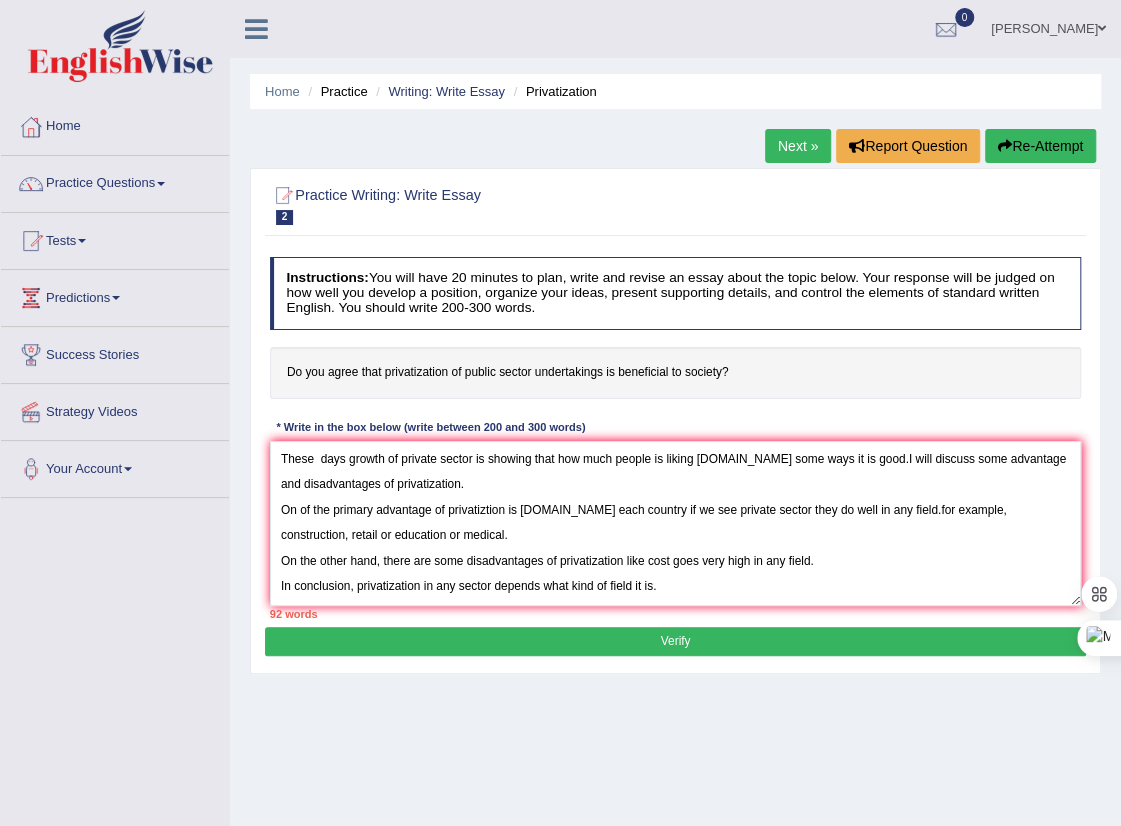 click on "Verify" at bounding box center [675, 641] 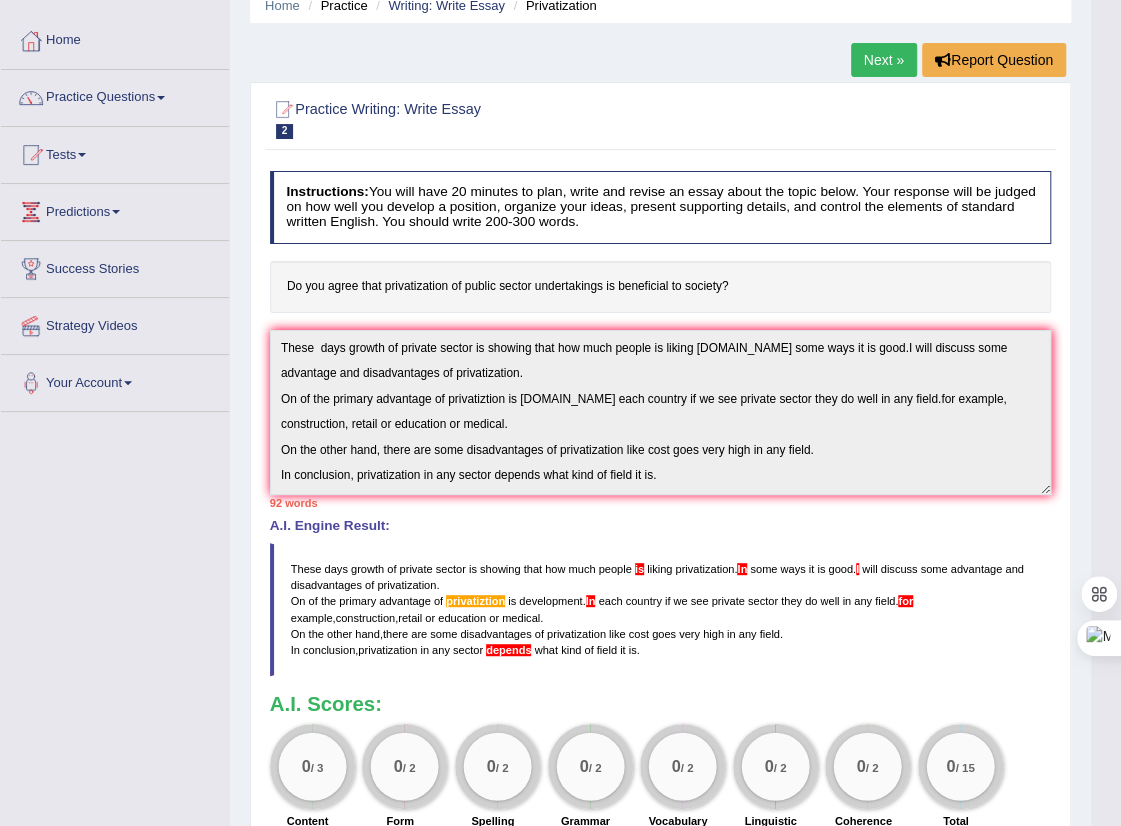 scroll, scrollTop: 0, scrollLeft: 0, axis: both 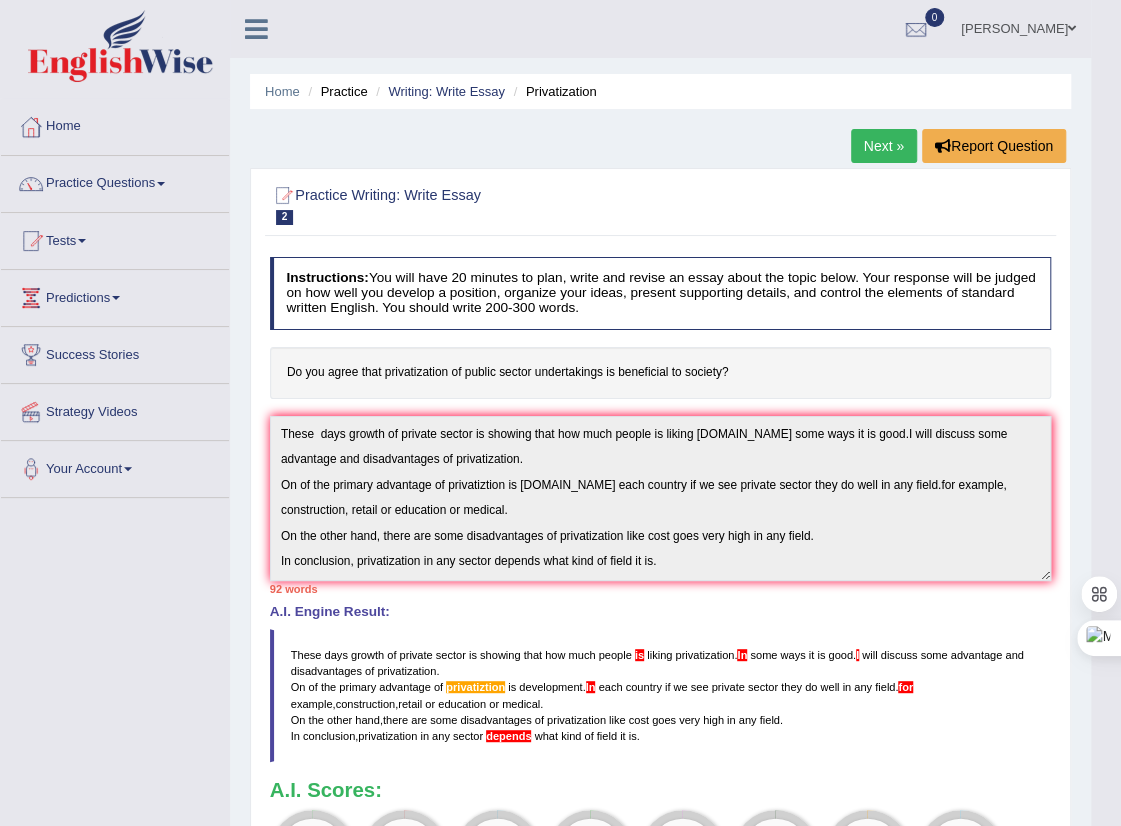 drag, startPoint x: 277, startPoint y: 369, endPoint x: 593, endPoint y: 378, distance: 316.12814 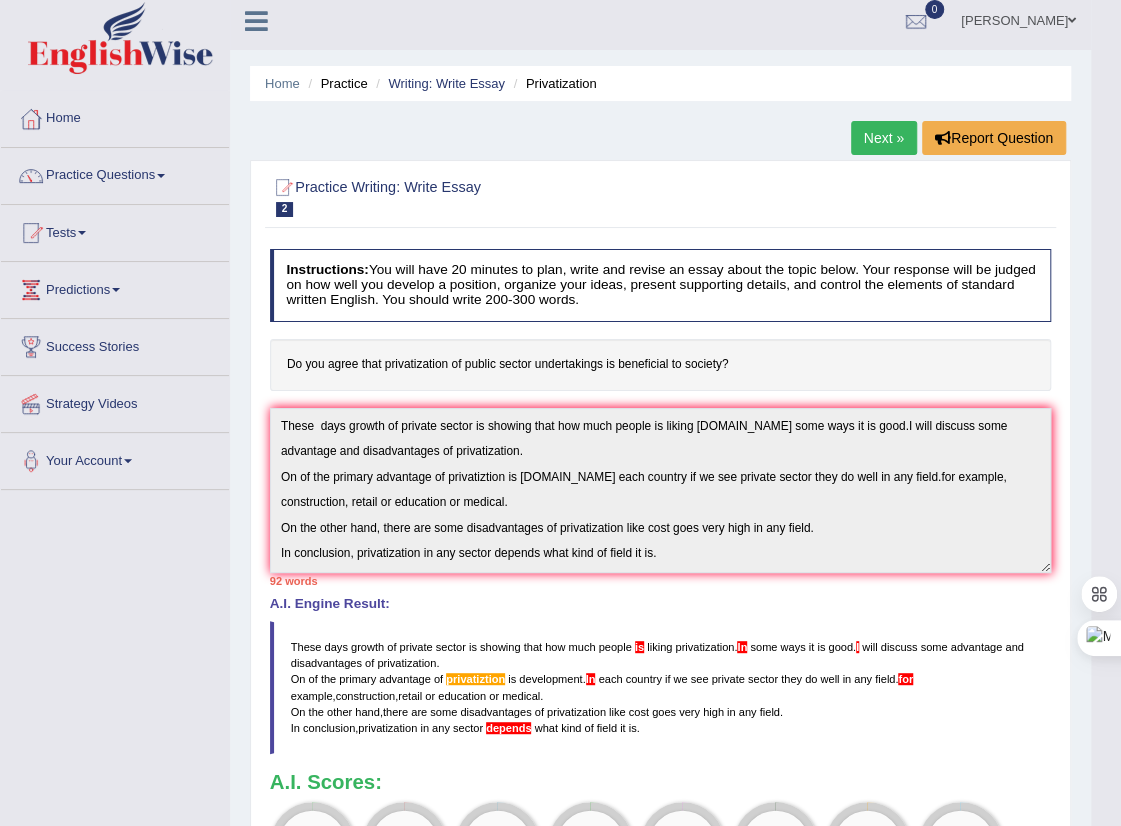 scroll, scrollTop: 0, scrollLeft: 0, axis: both 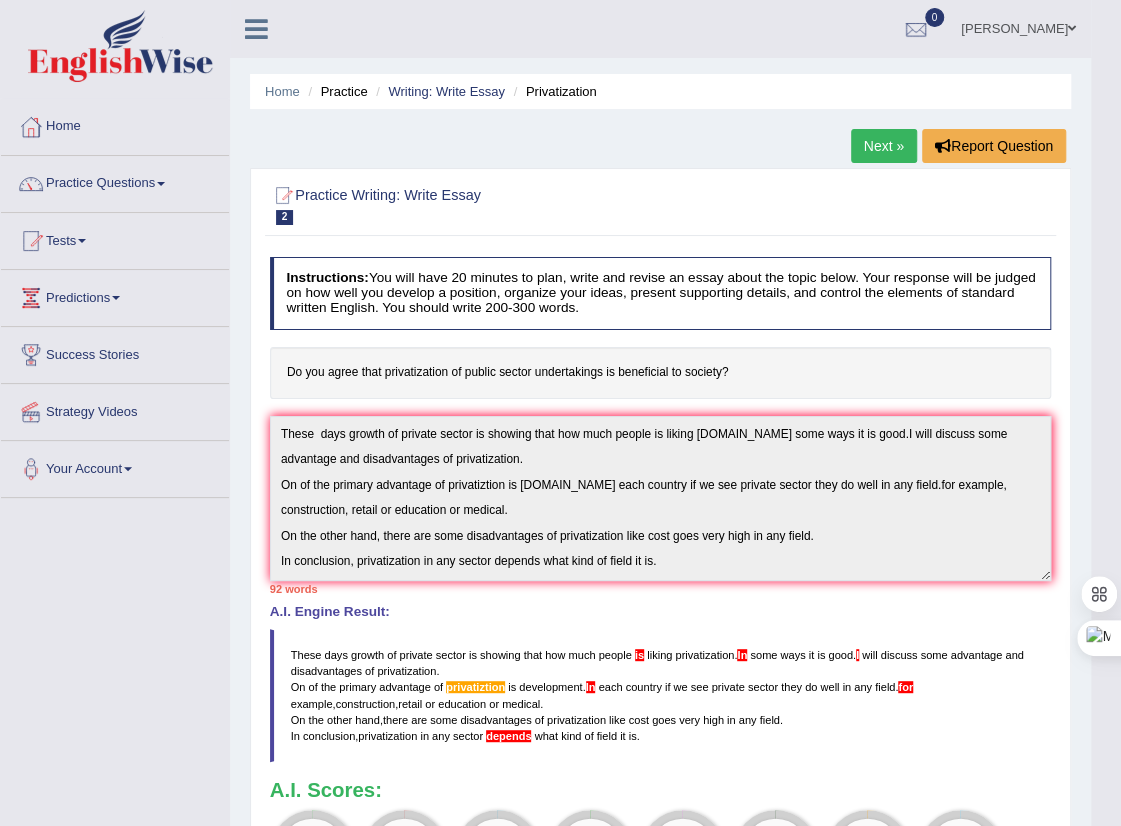 drag, startPoint x: 284, startPoint y: 366, endPoint x: 728, endPoint y: 401, distance: 445.37738 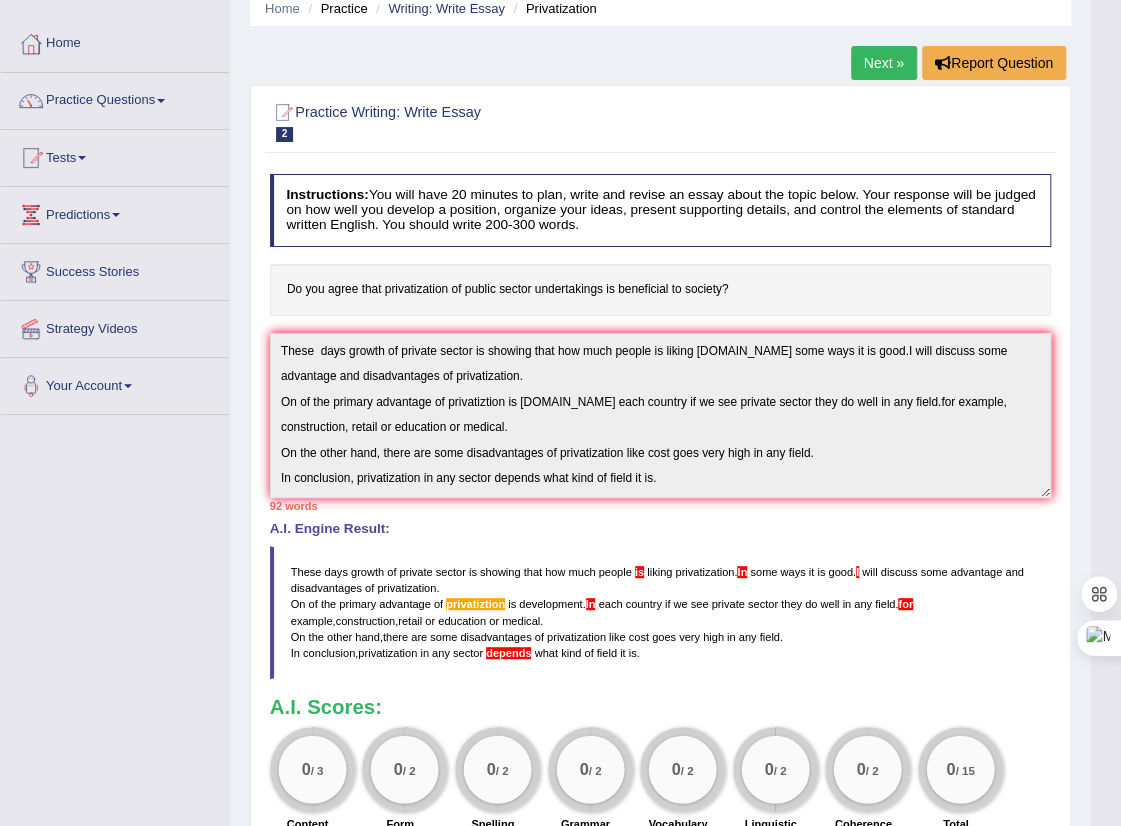 scroll, scrollTop: 0, scrollLeft: 0, axis: both 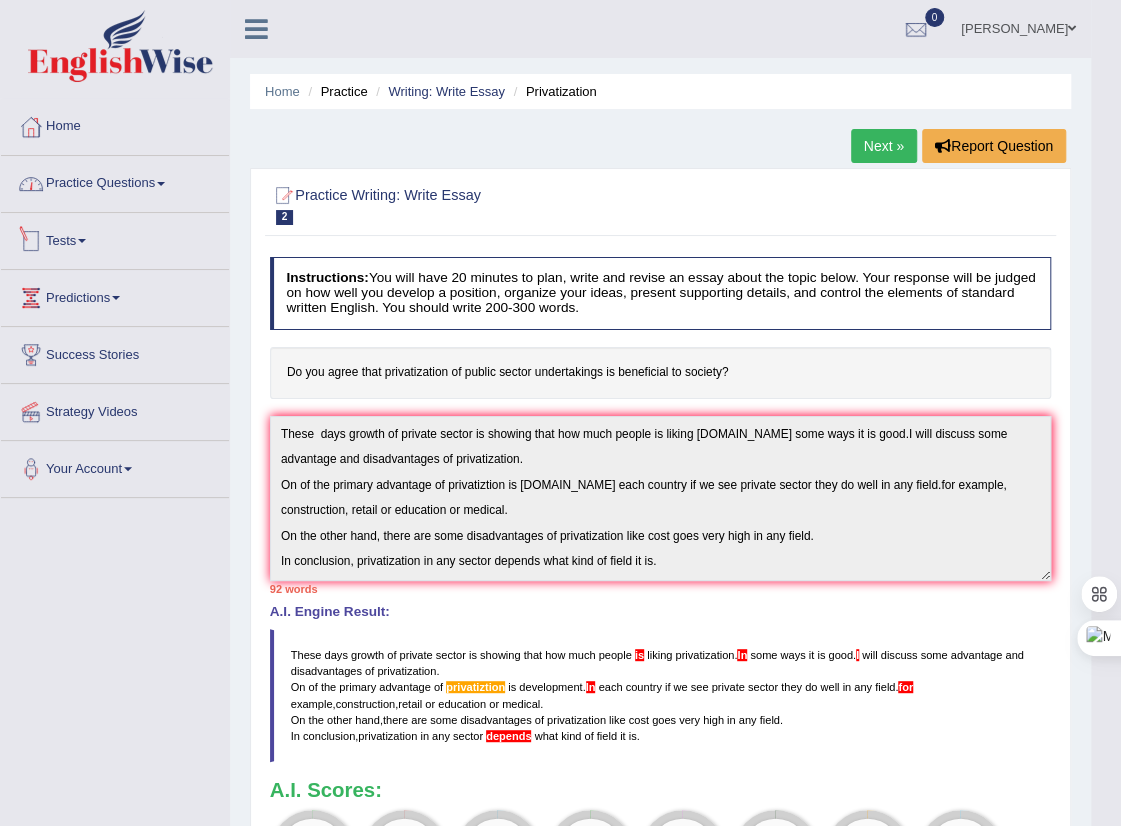 click on "Practice Questions" at bounding box center (115, 181) 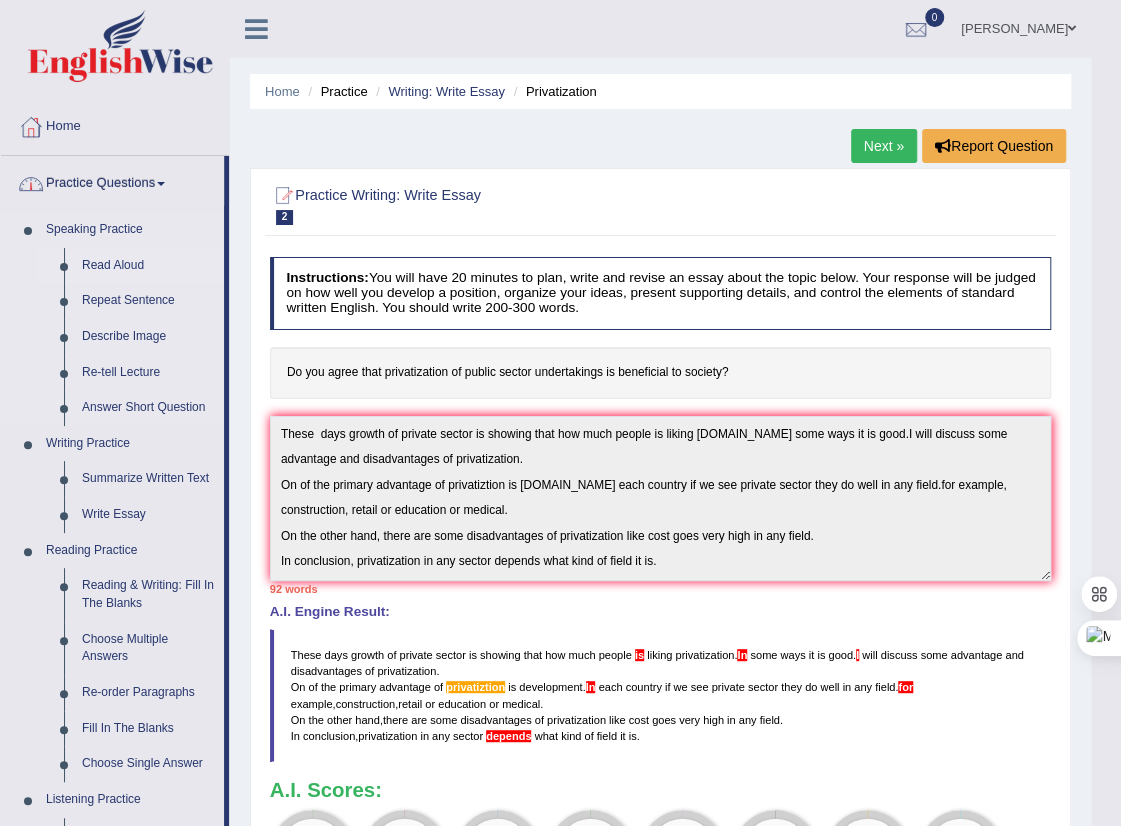 click on "Read Aloud" at bounding box center (148, 266) 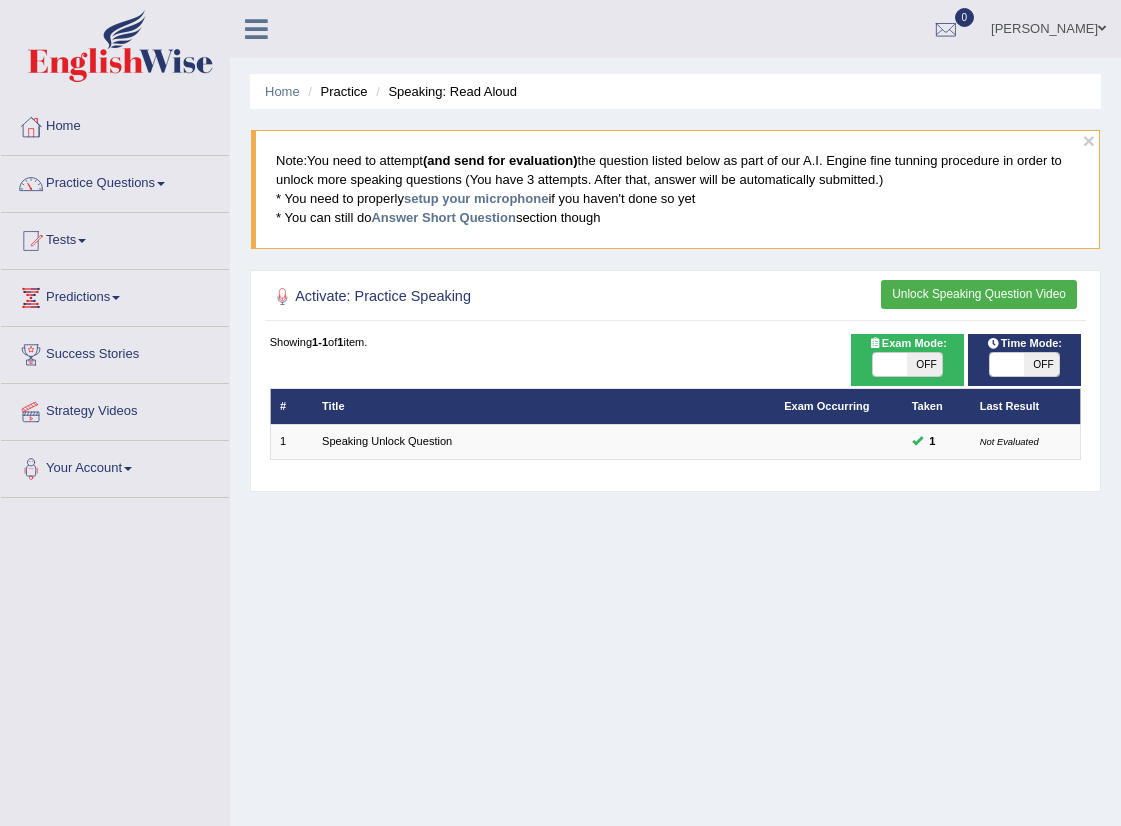 scroll, scrollTop: 0, scrollLeft: 0, axis: both 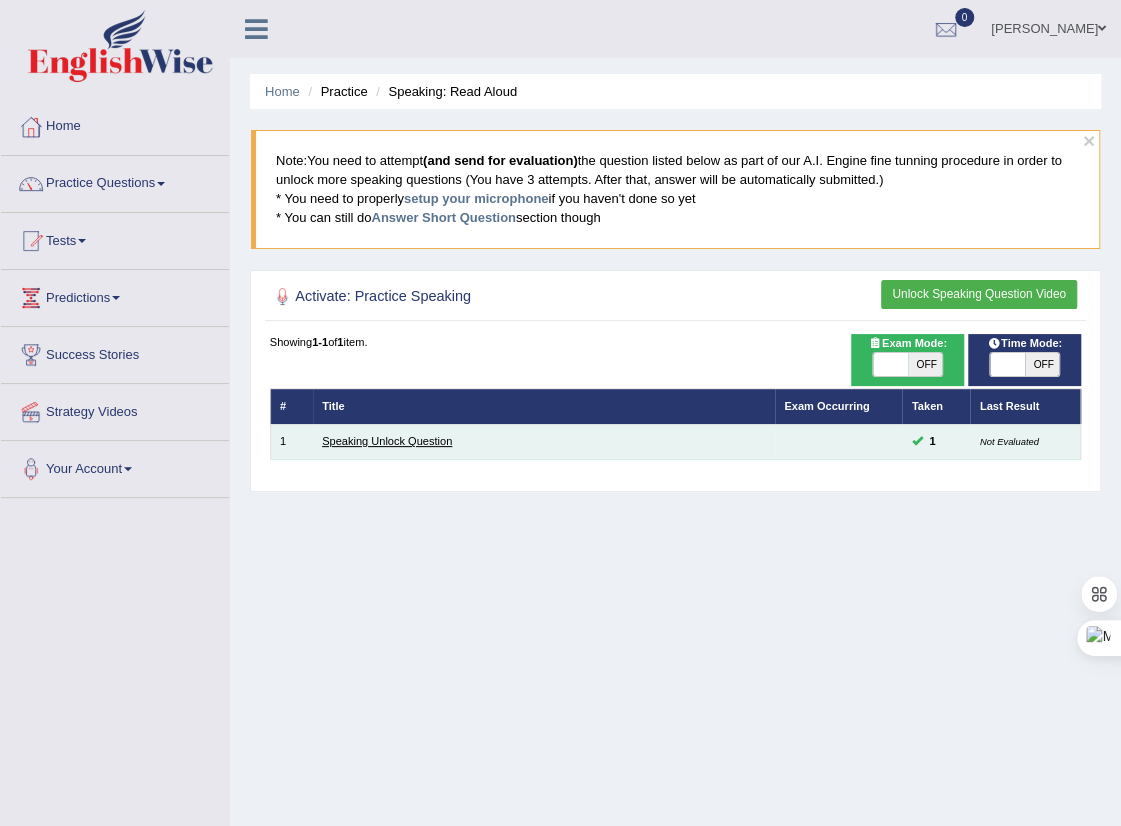 click on "Speaking Unlock Question" at bounding box center [387, 441] 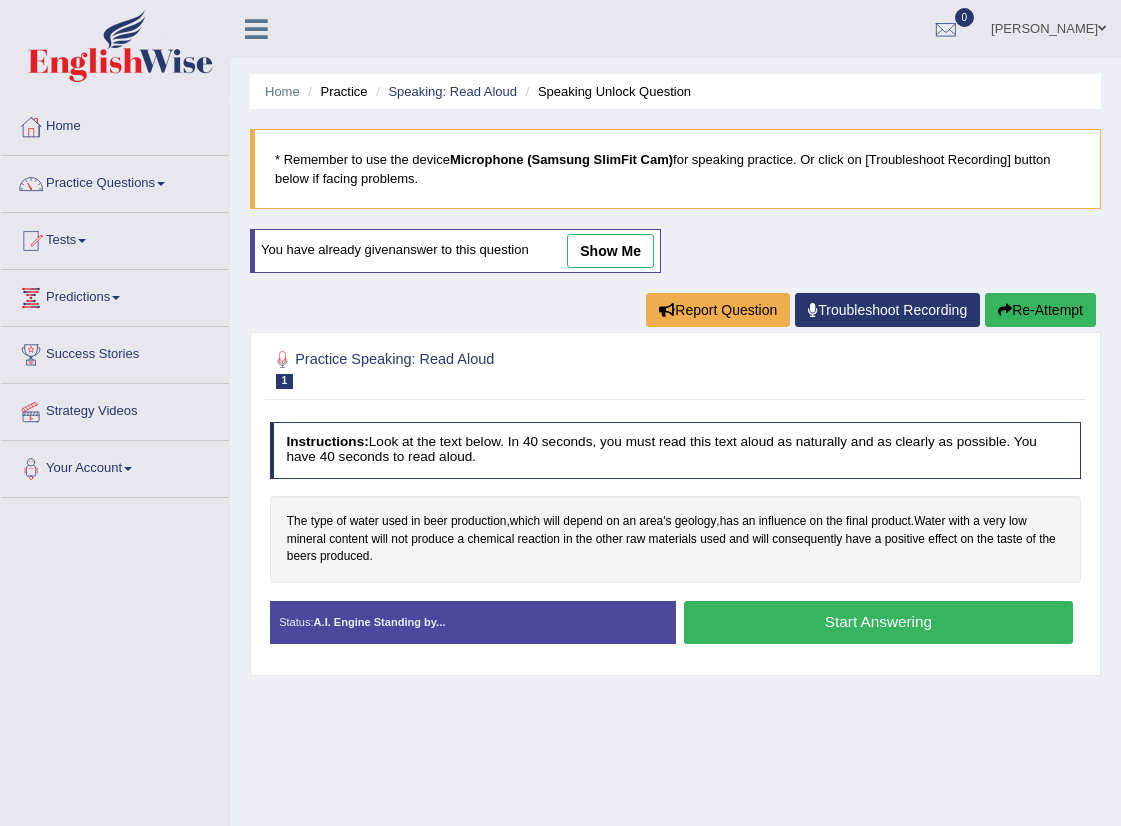 scroll, scrollTop: 0, scrollLeft: 0, axis: both 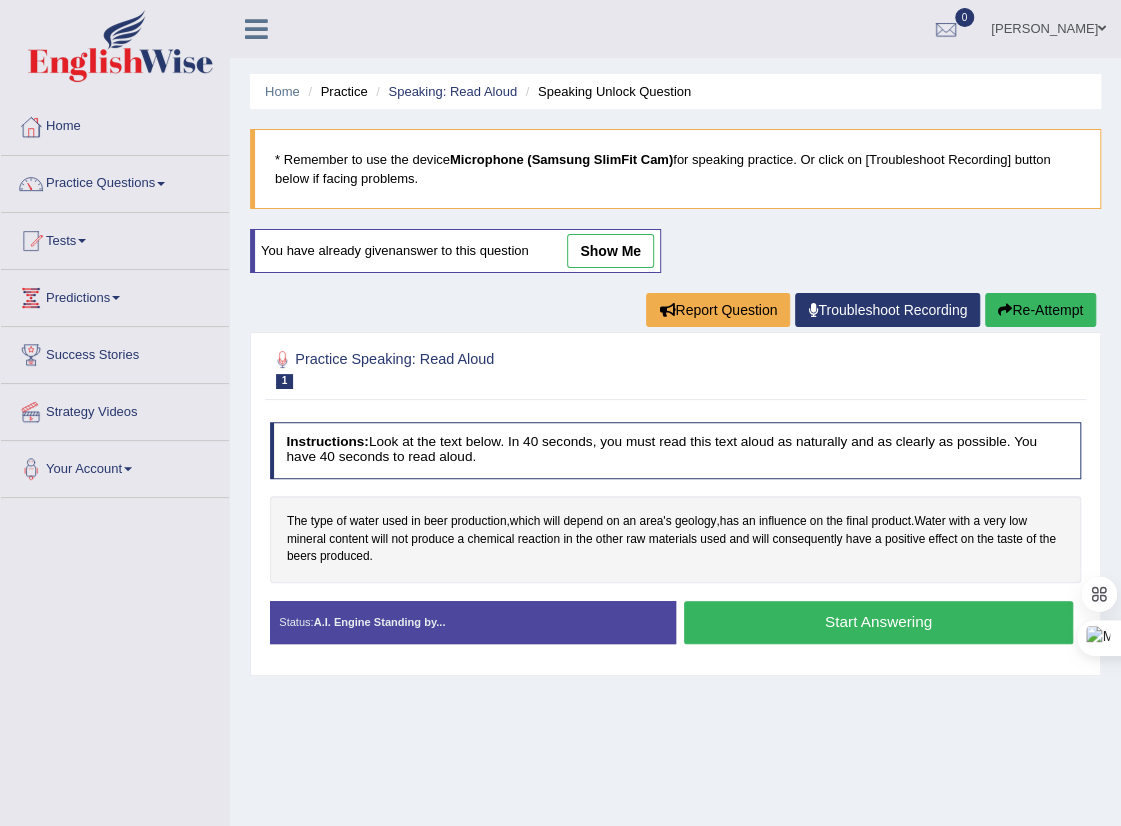 click on "Start Answering" at bounding box center (878, 622) 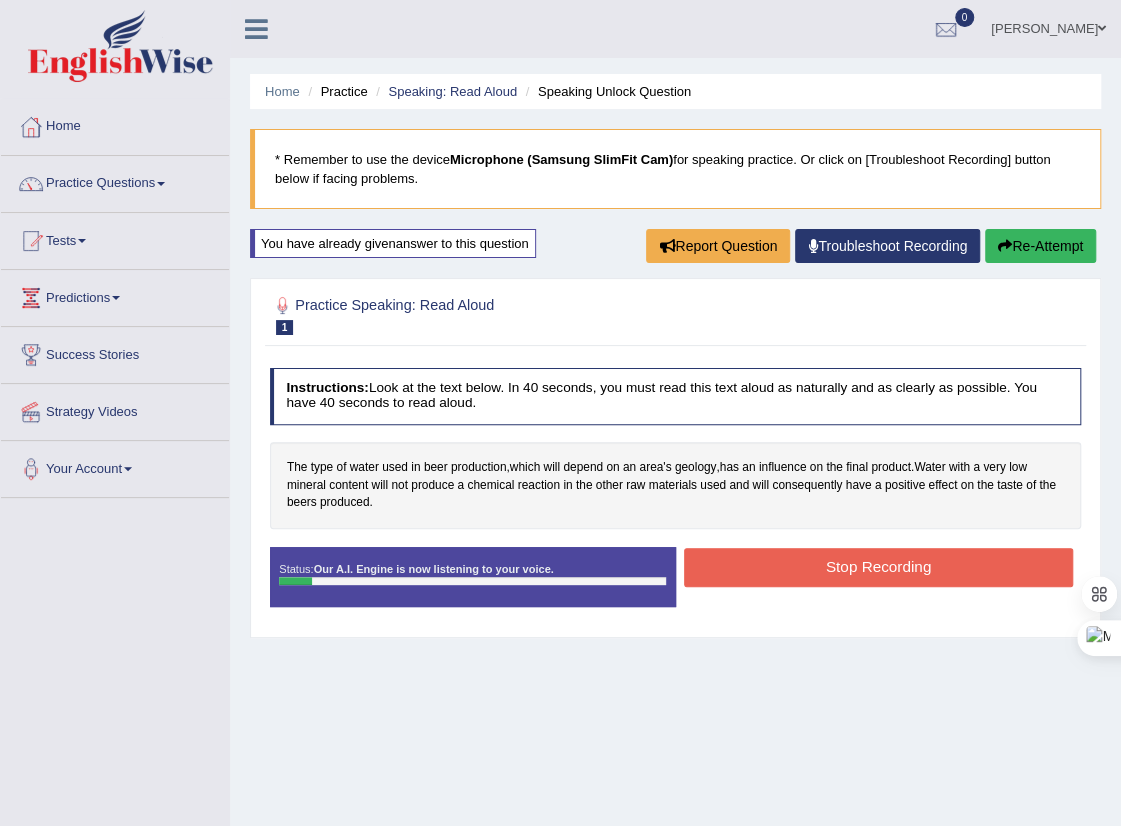 click on "Stop Recording" at bounding box center (878, 567) 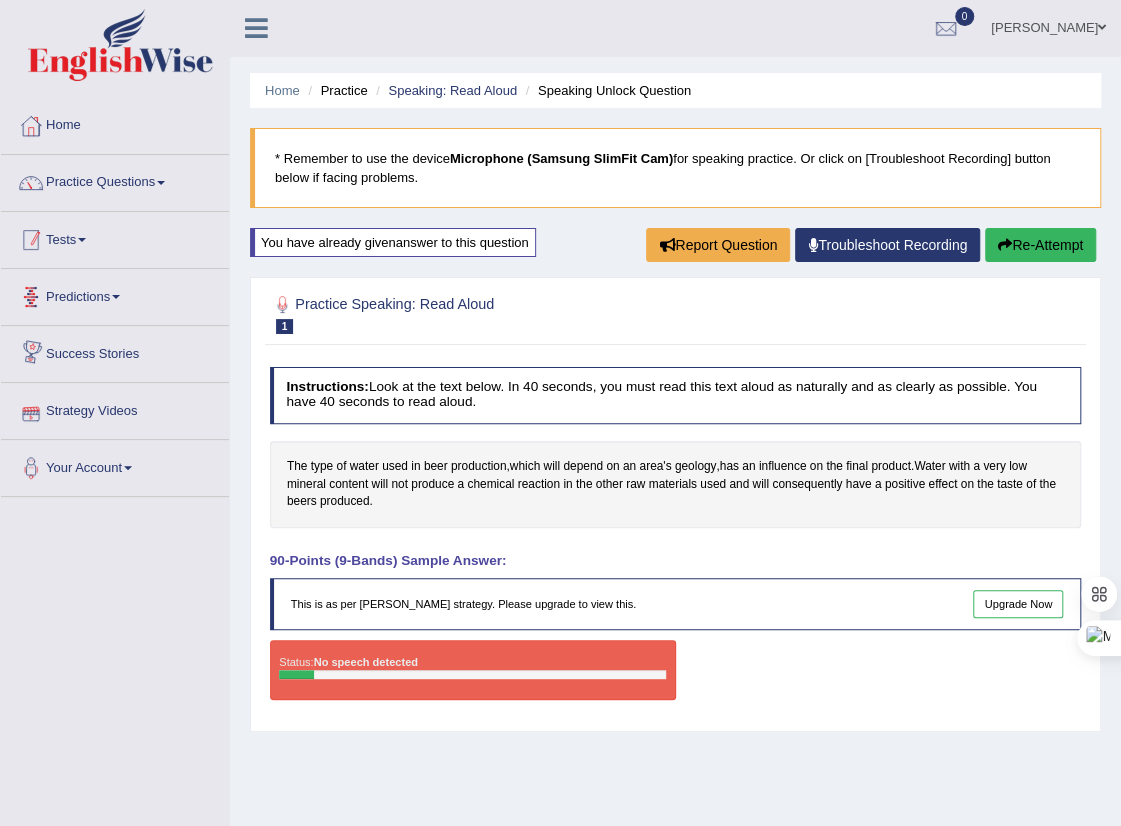 scroll, scrollTop: 0, scrollLeft: 0, axis: both 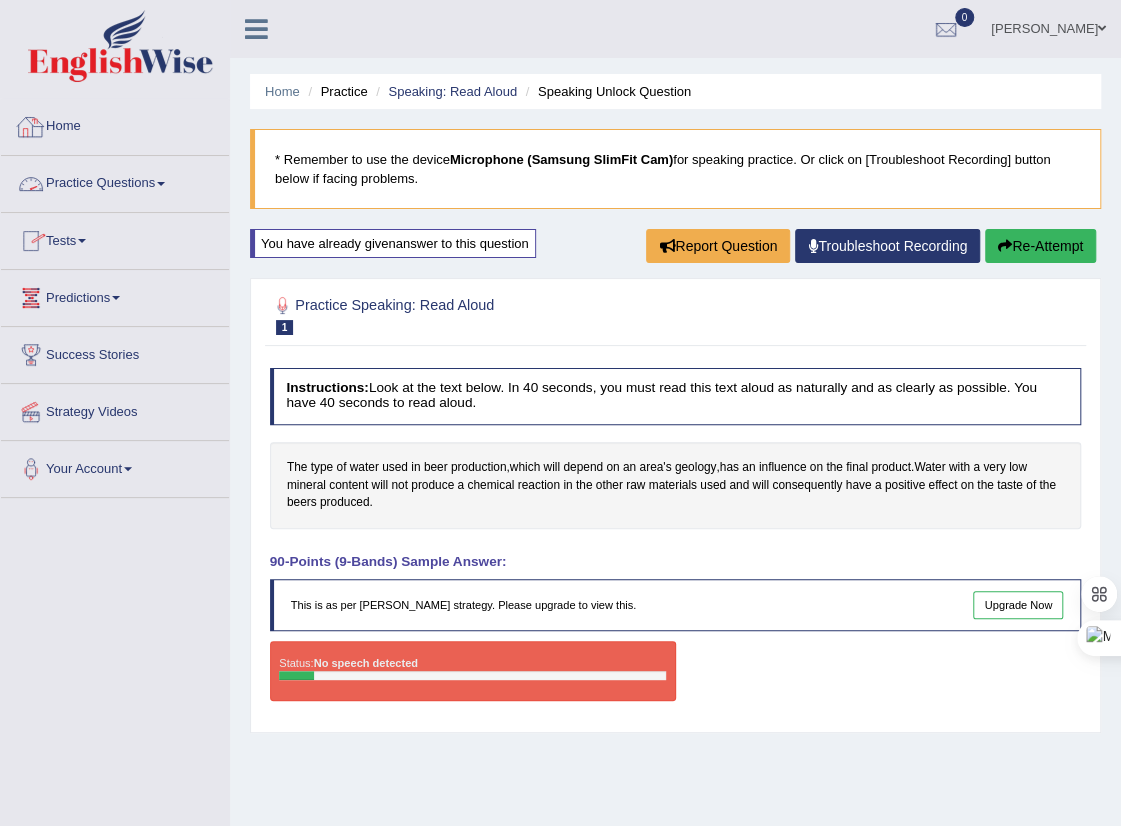 click at bounding box center [120, 46] 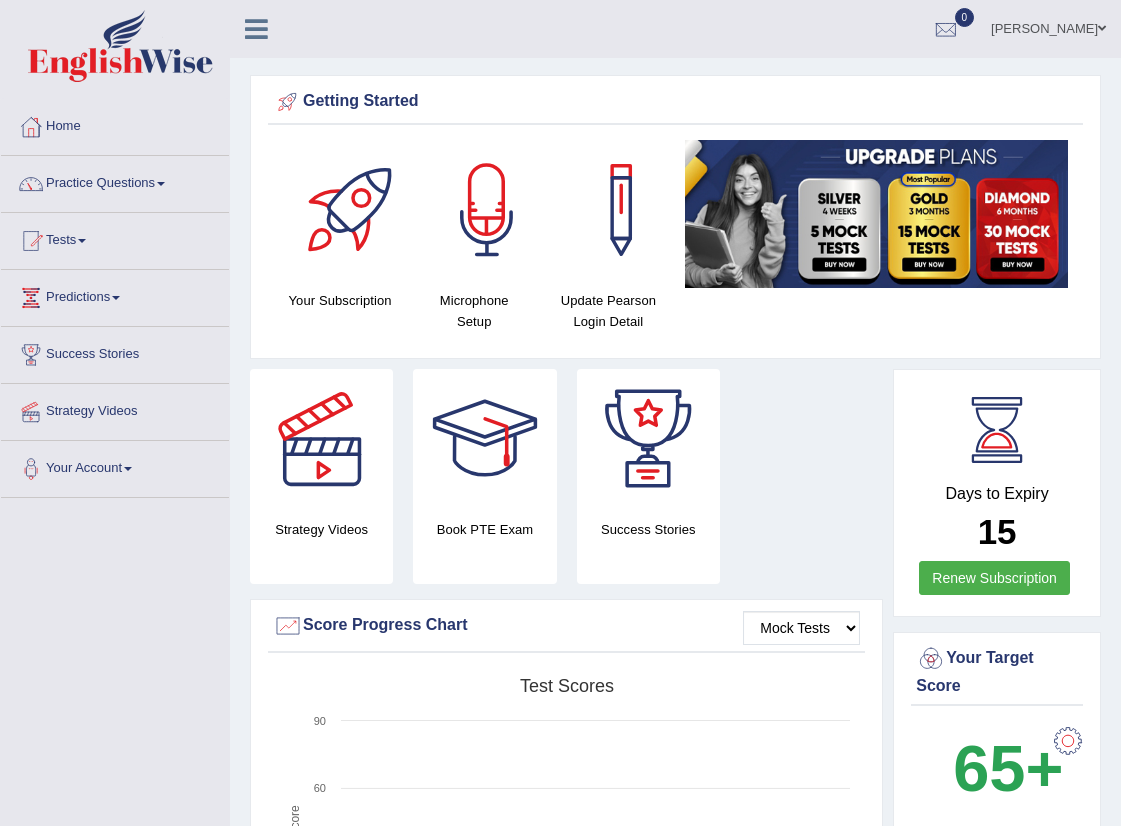 scroll, scrollTop: 0, scrollLeft: 0, axis: both 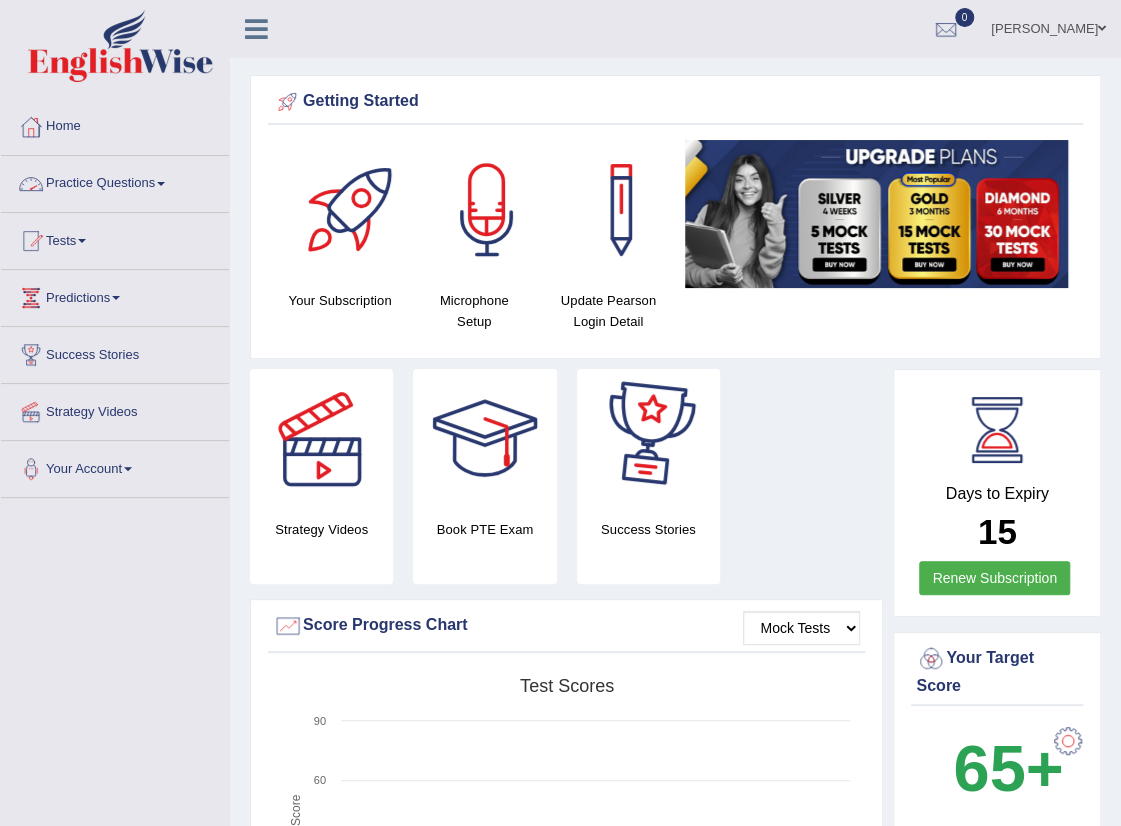 click on "Strategy Videos
Book PTE Exam
Success Stories" at bounding box center [566, 484] 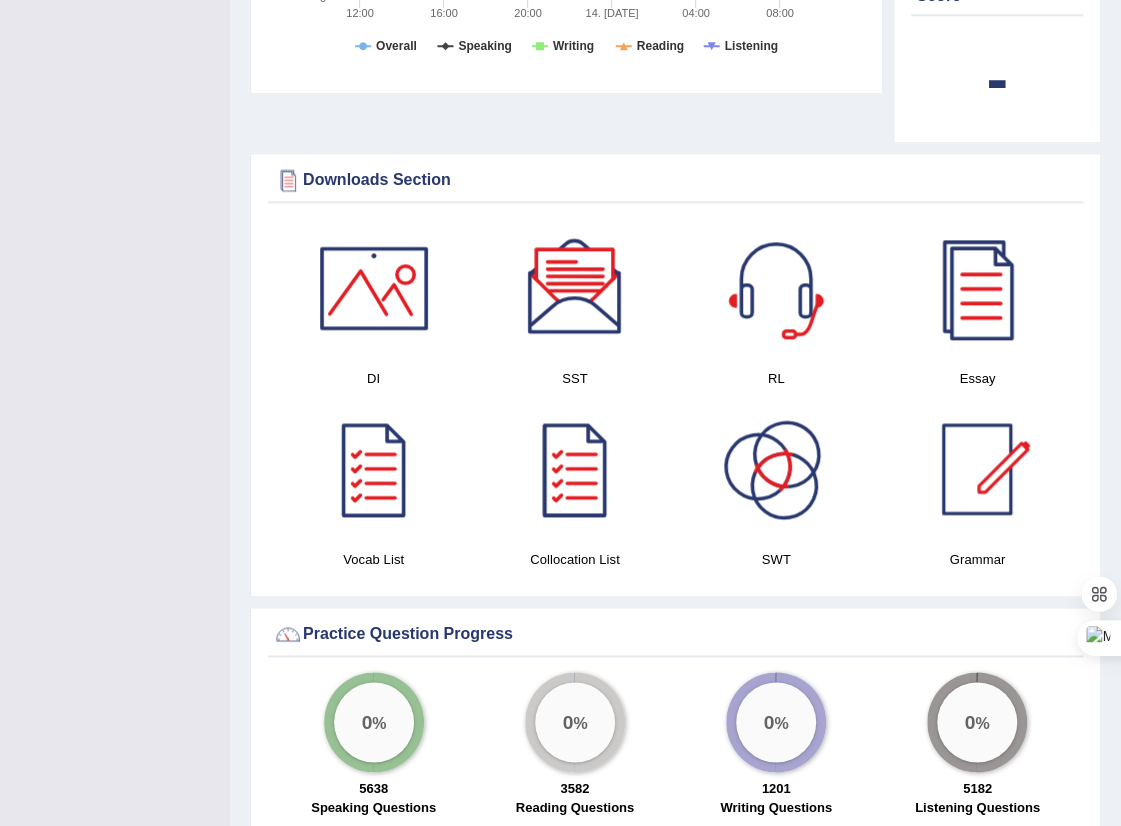 scroll, scrollTop: 900, scrollLeft: 0, axis: vertical 